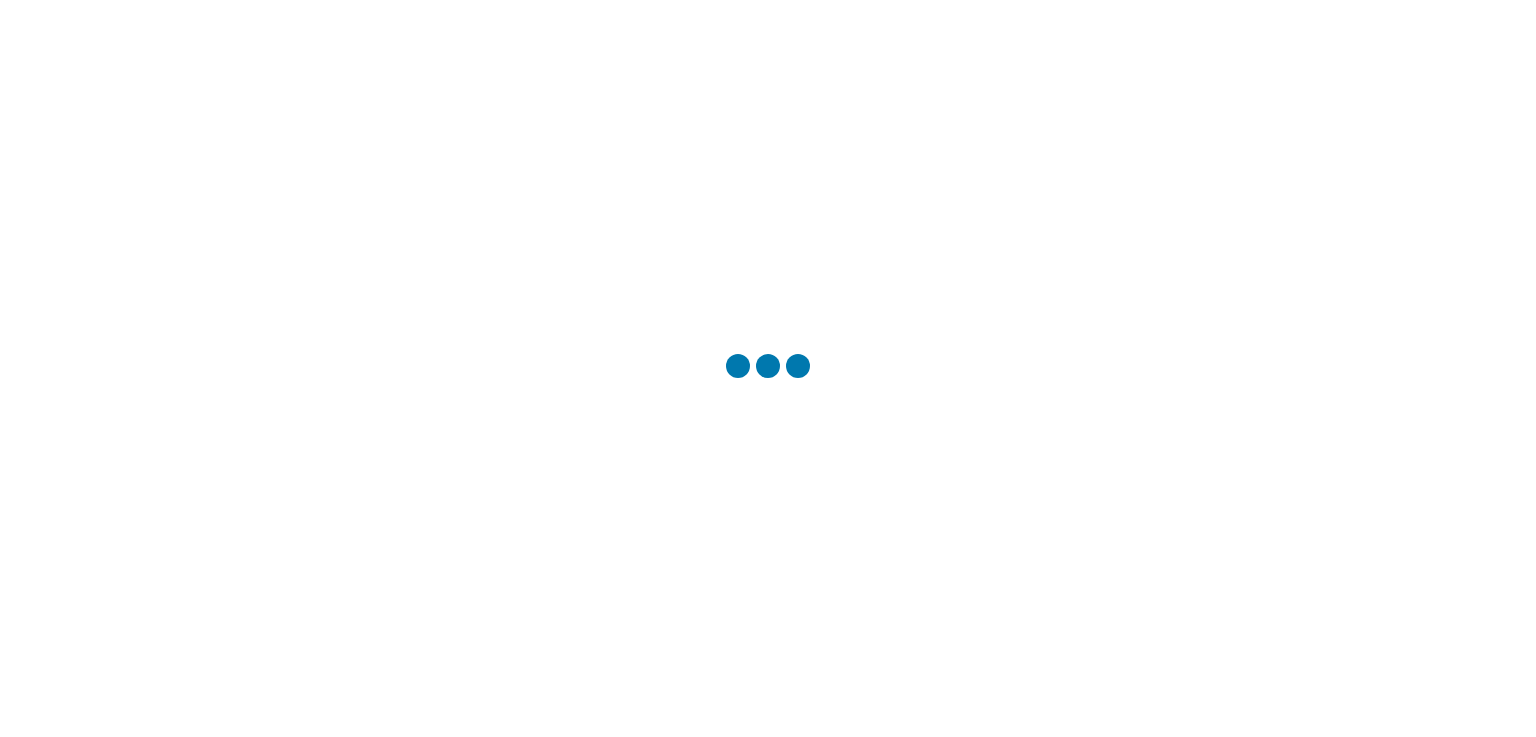 scroll, scrollTop: 0, scrollLeft: 0, axis: both 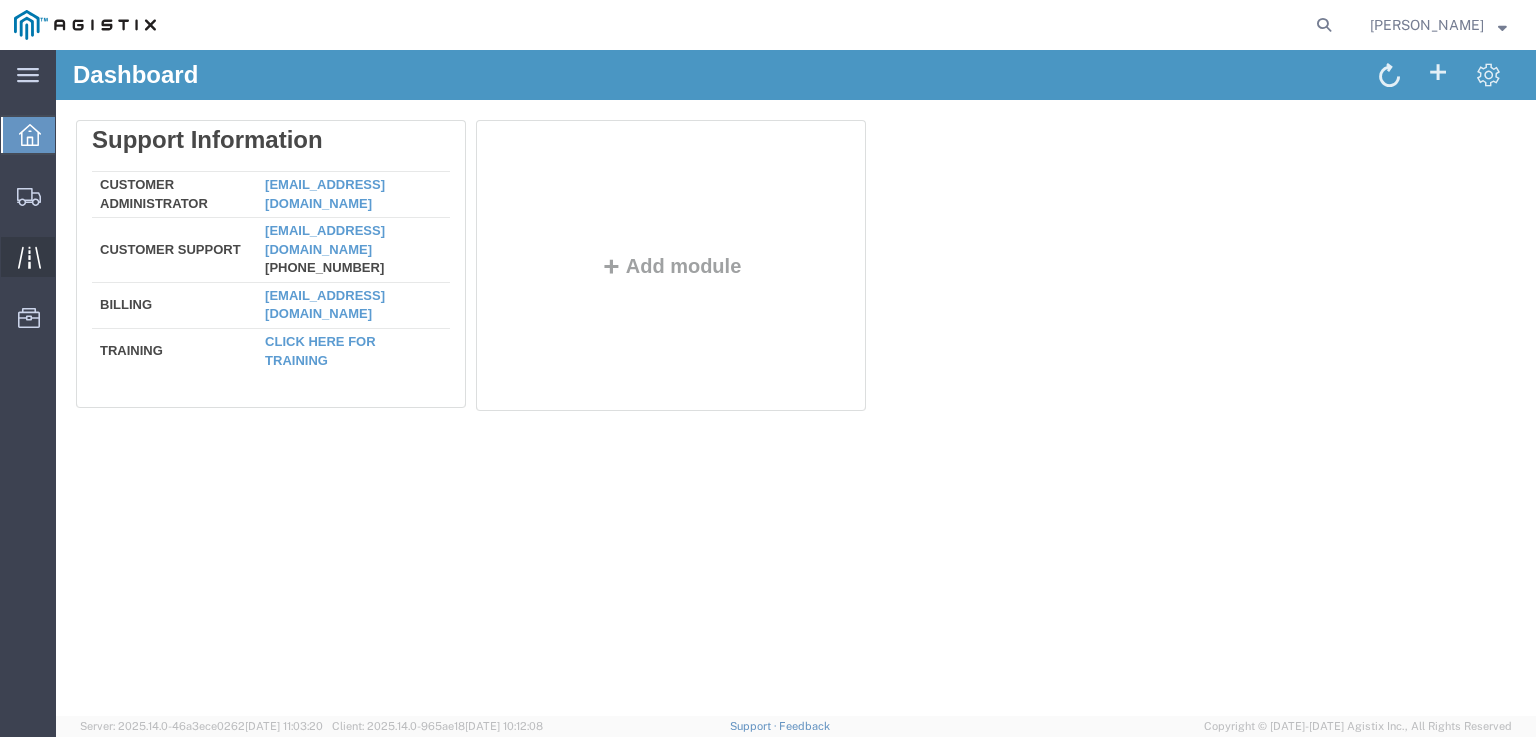 click 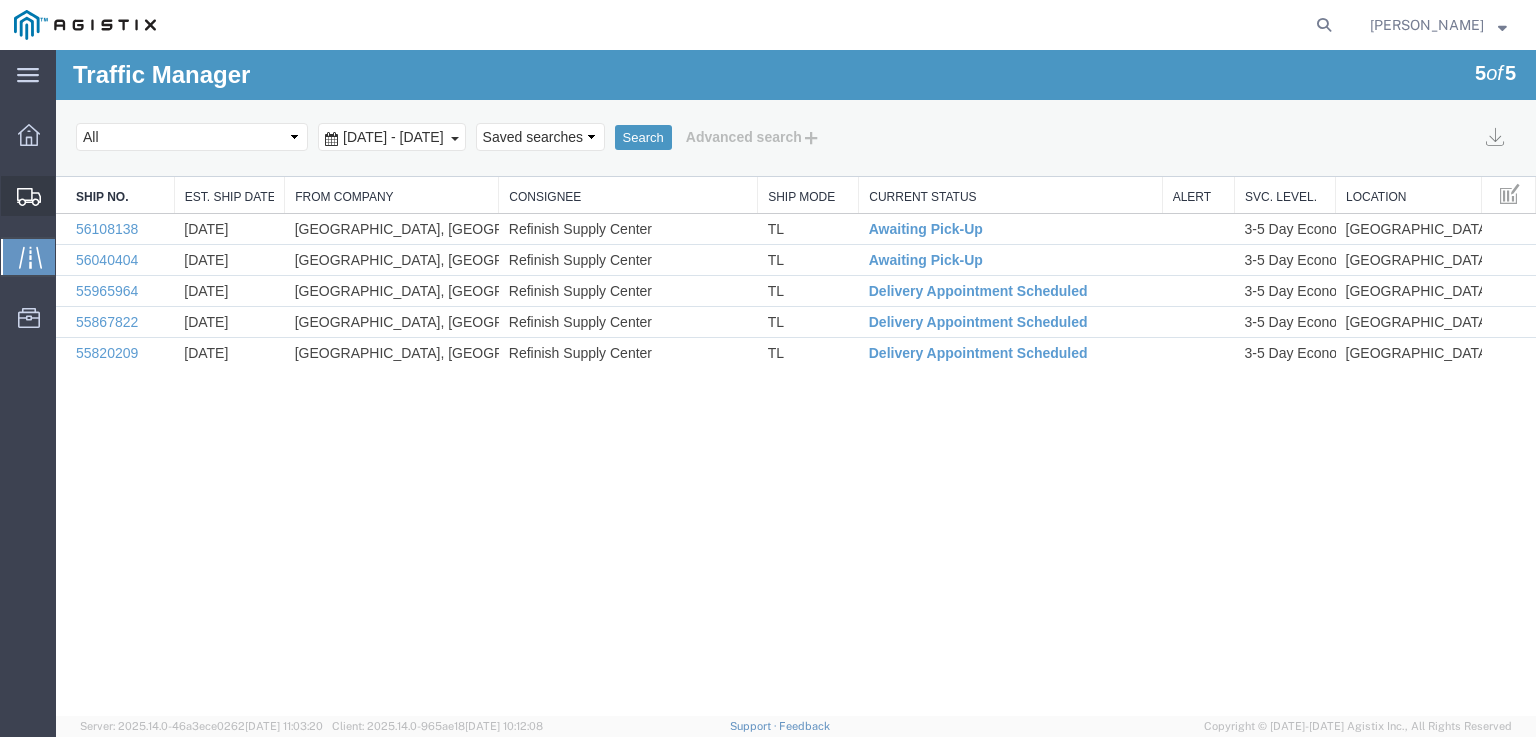 click 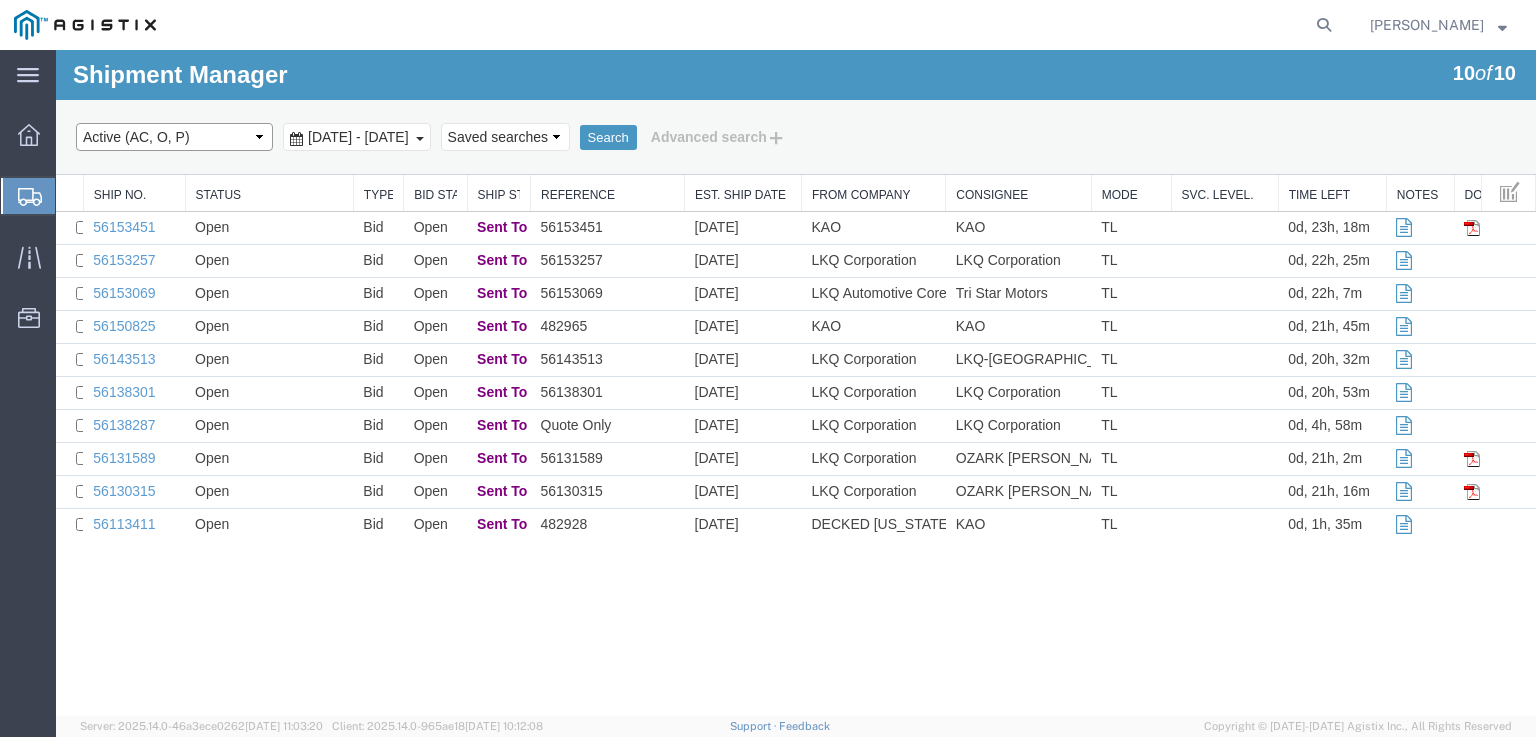 click on "Select status
Active (AC, O, P) All Approved Awaiting Confirmation (AC) Booked Canceled Closed Delivered Denied Expired Ignored Lost On Hold Open (O) Partial Delivery Pending (P) Shipped Withdrawn" at bounding box center (174, 137) 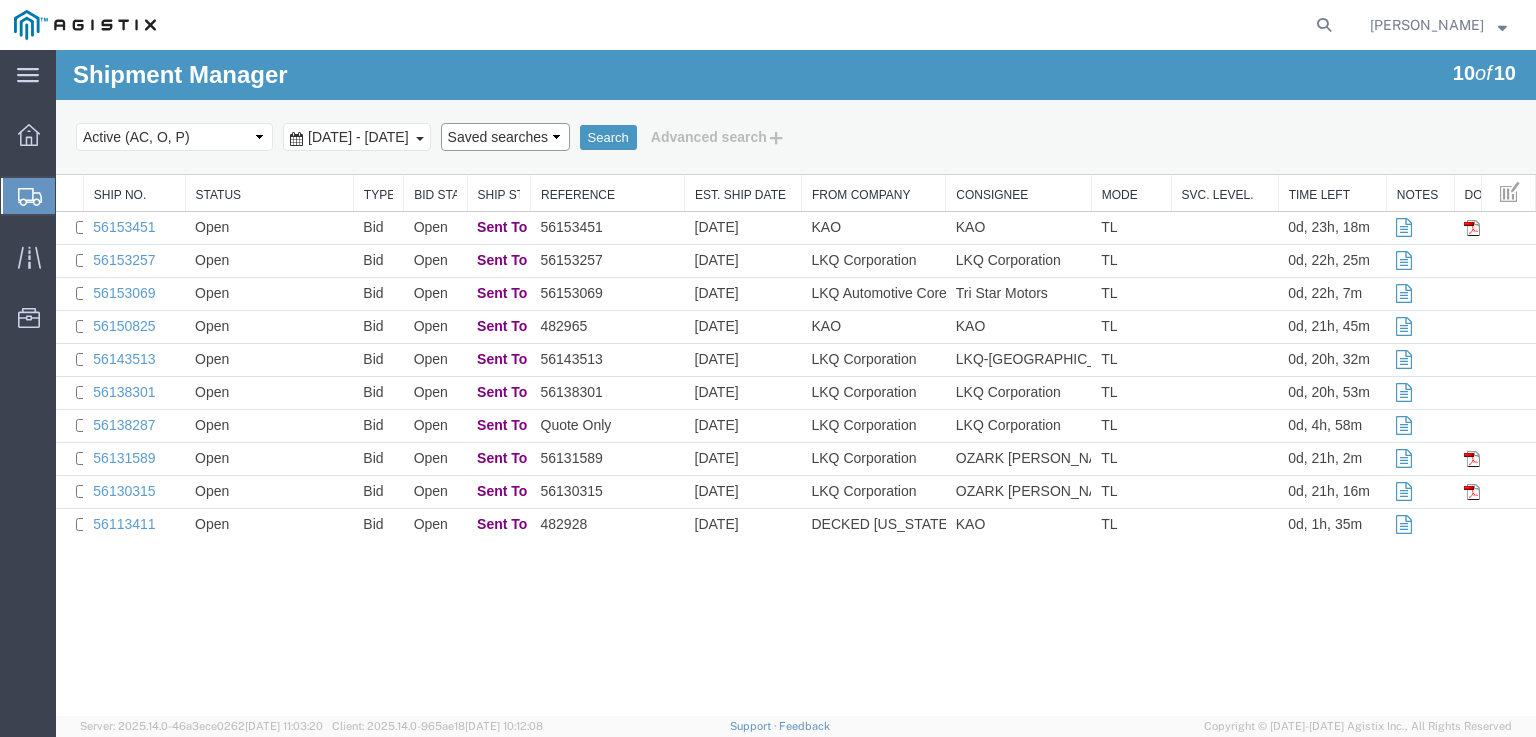 click on "Saved searches" at bounding box center (505, 137) 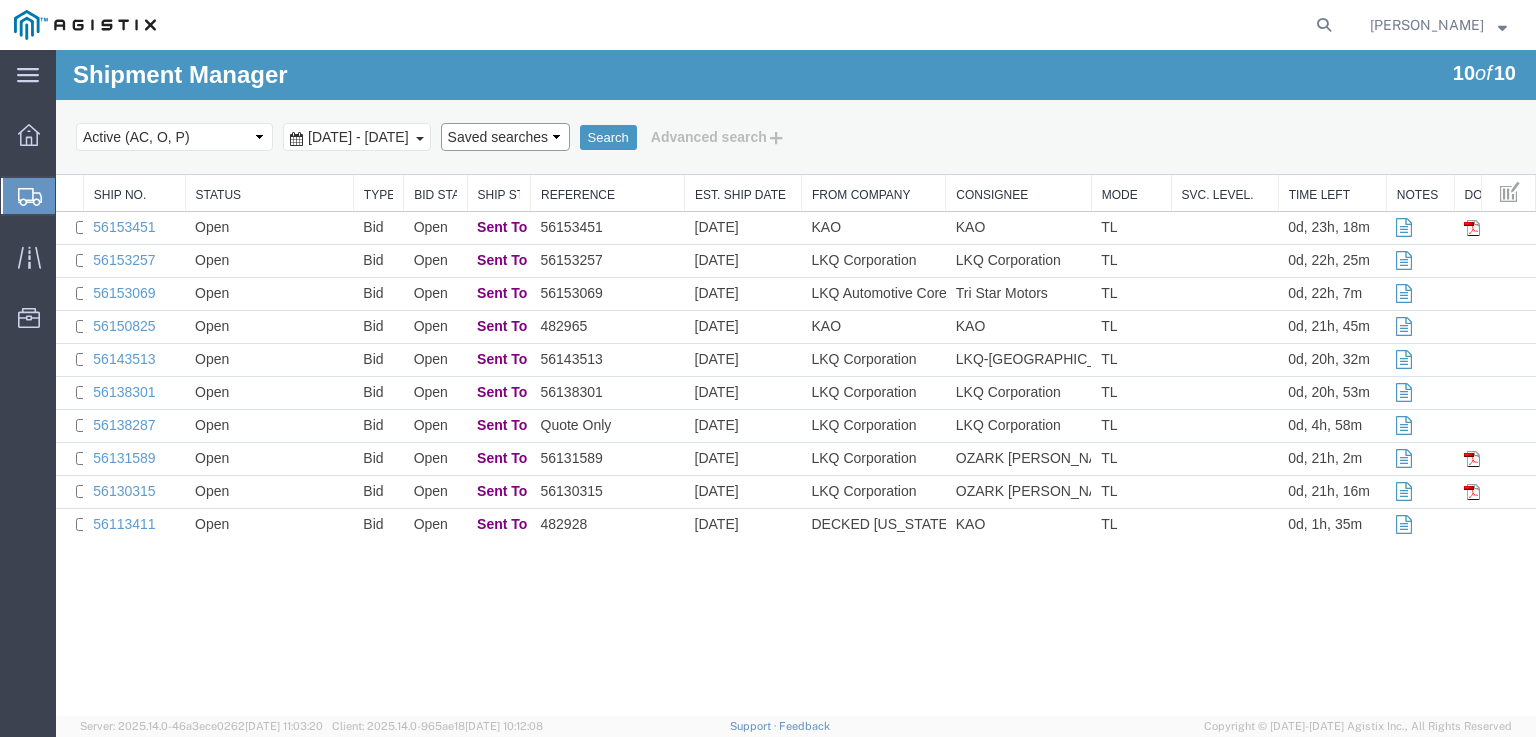 click on "Saved searches" at bounding box center (505, 137) 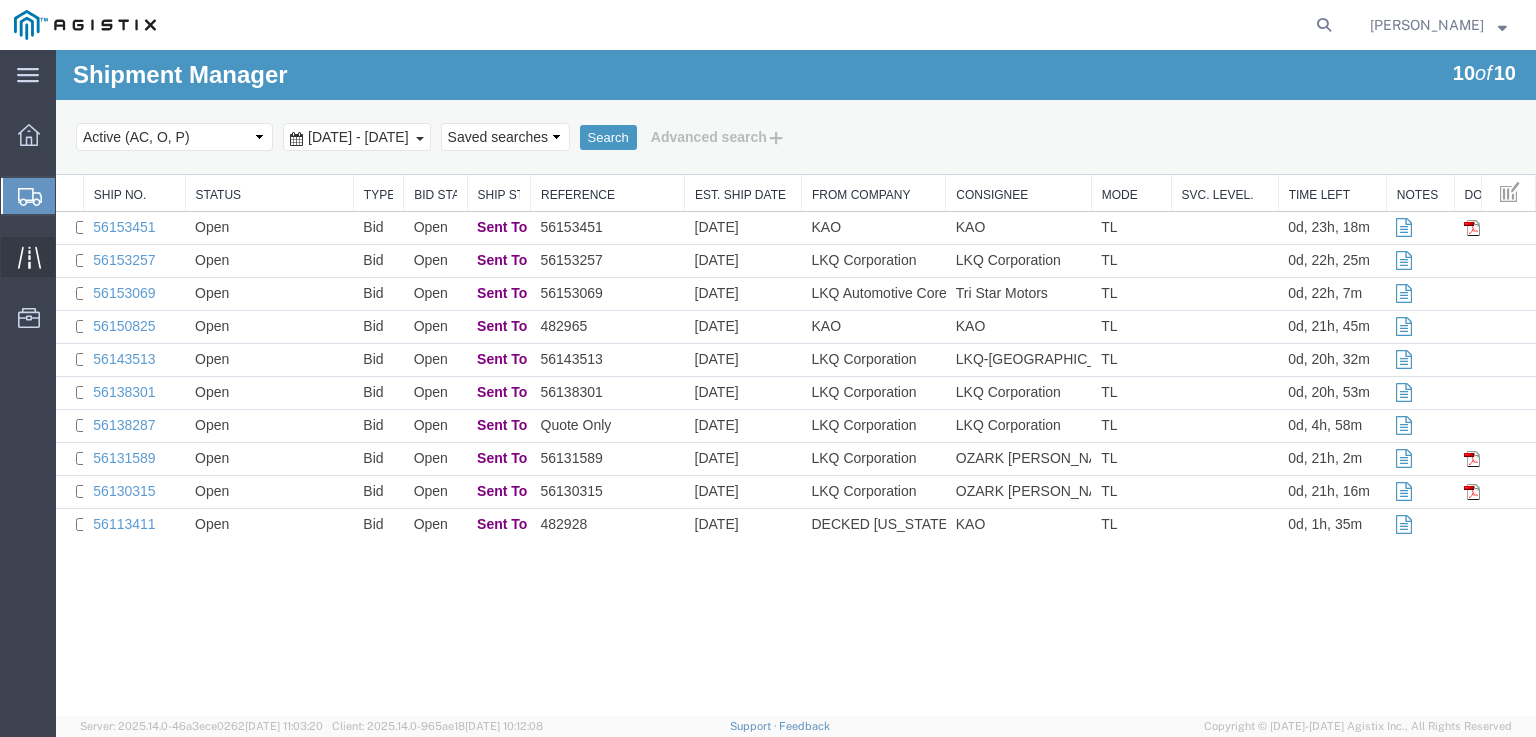 click 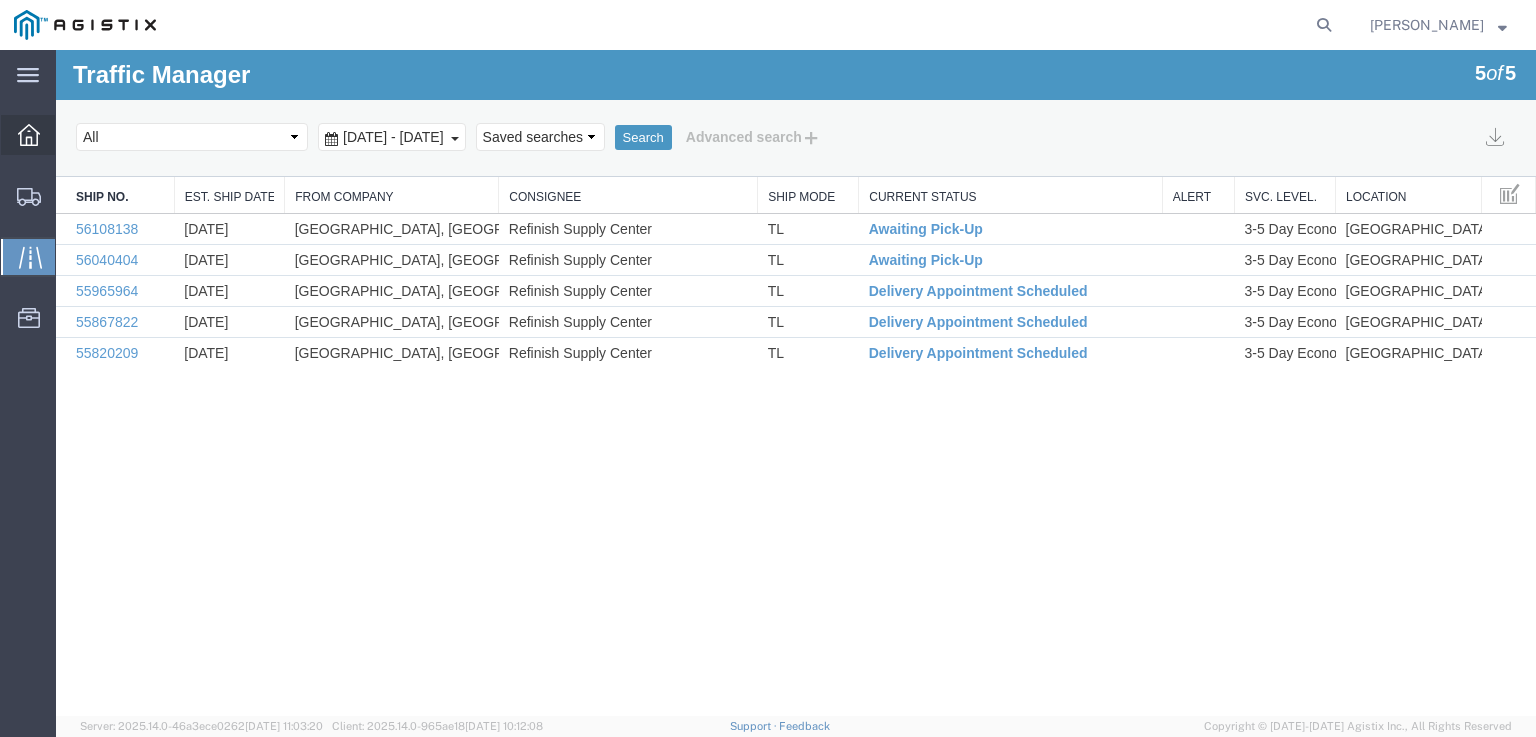 click 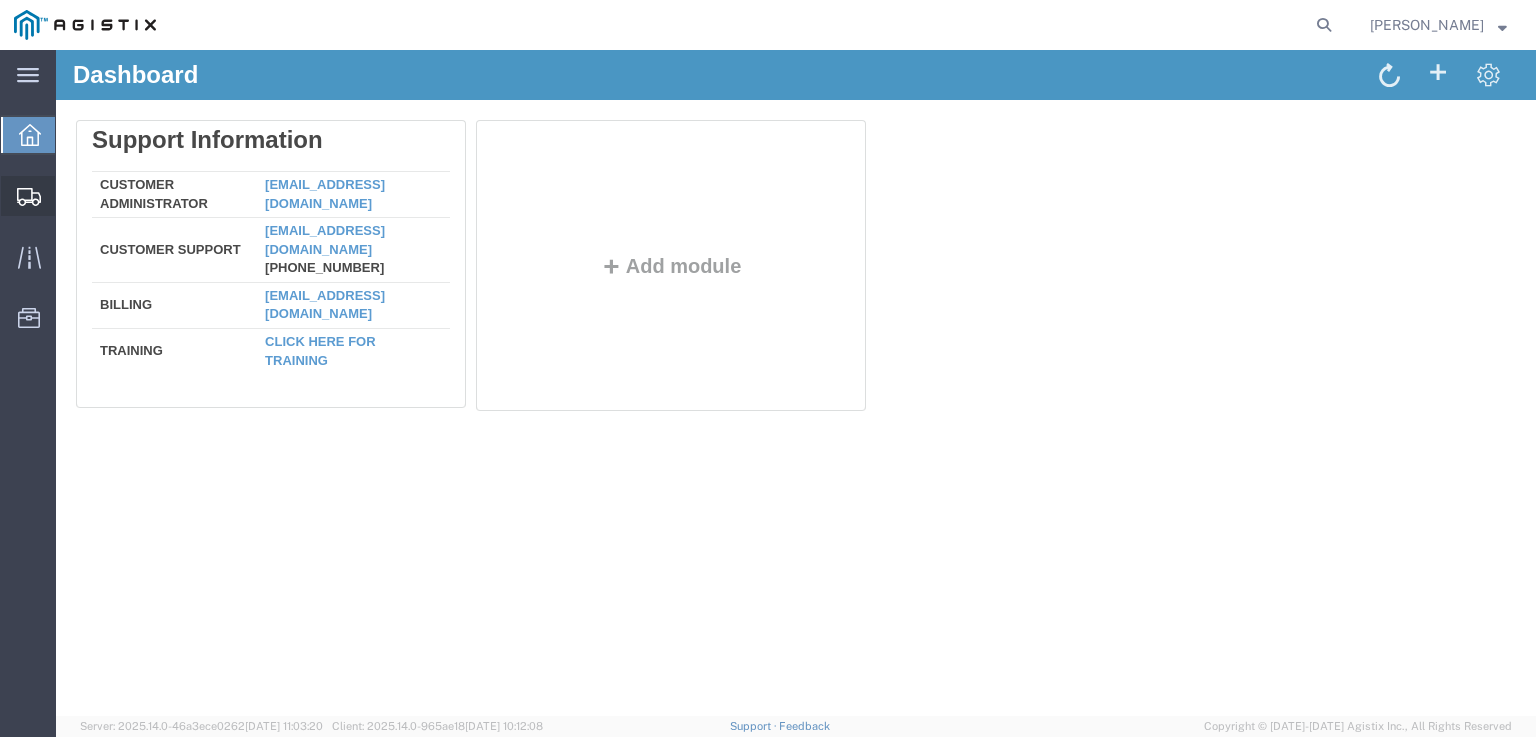 click 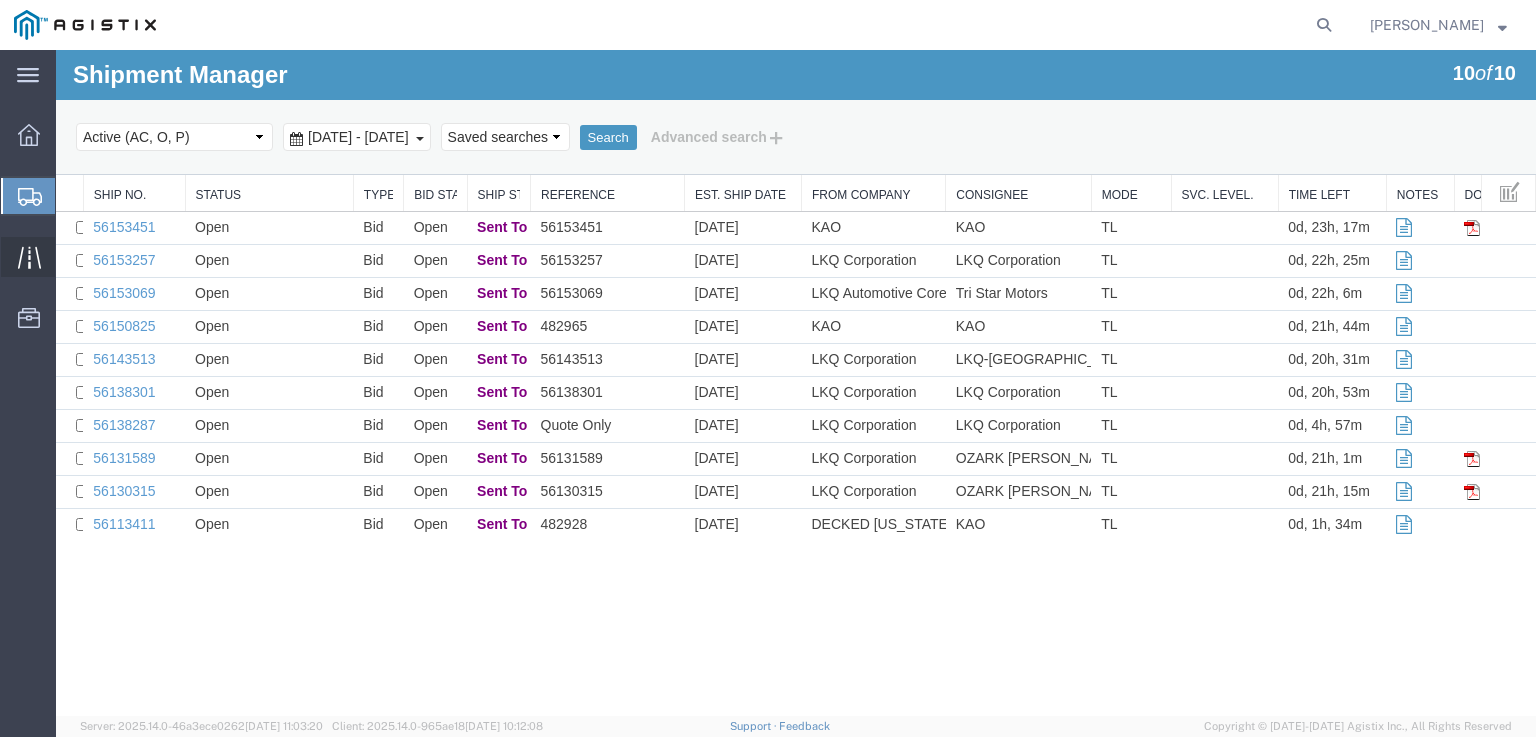 click 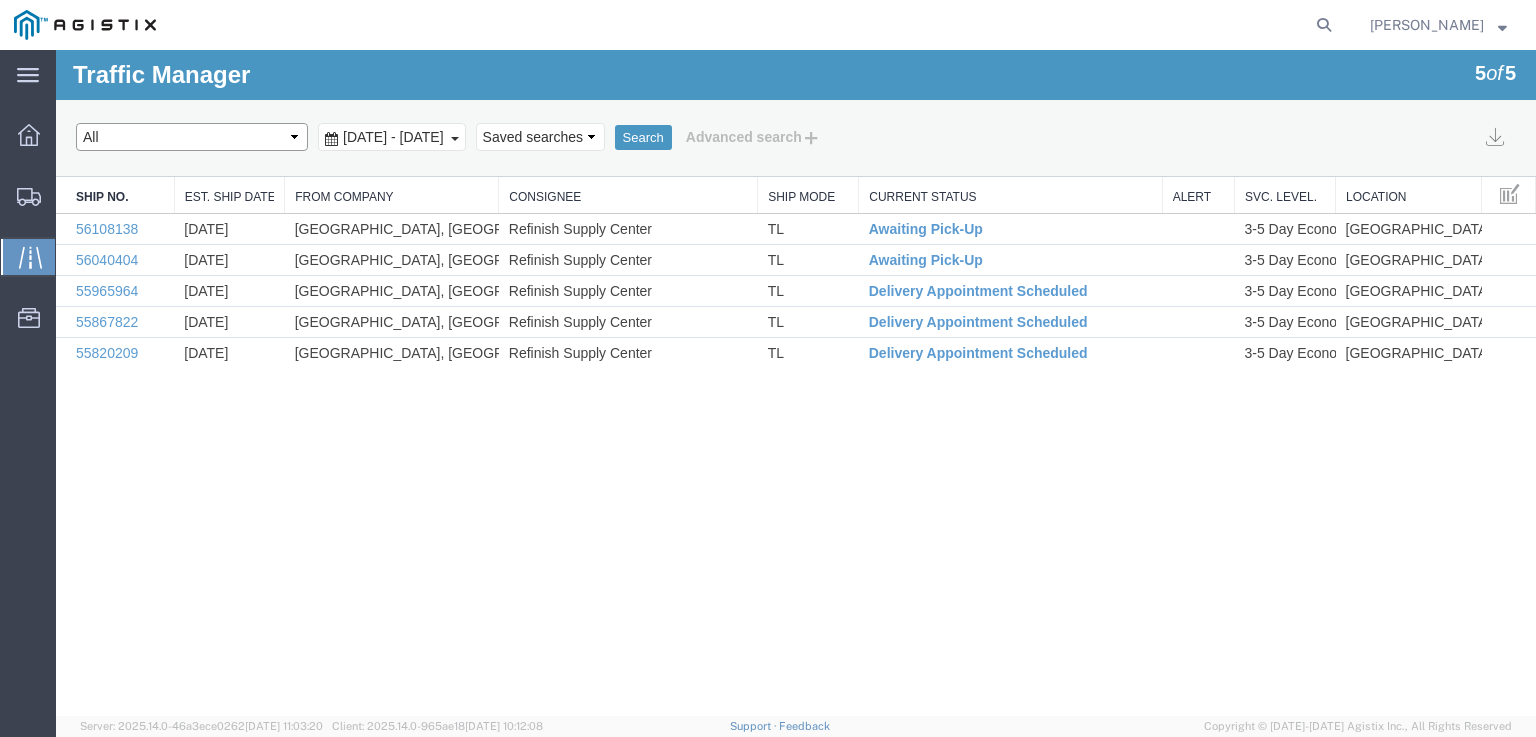 click on "Select status
[No transit records] All Arrival Notice Available Arrival Notice Imported Arrive at Delivery Location Arrive at Pick-up Location Arrive at Terminal Location Awaiting Customs Clearance Awaiting Pick-Up Break Start Break Stop Cargo Offloaded Cleared Customs Confirmed on Board DEA Hold Intact DEA Intensive/Exam Delivery Appointment Scheduled Depart Delivery Location Depart Pick-up Location Depart Terminal Location Documents Uploaded Entry Docs Received Estimated date / time for ETA Expired Export Customs Cleared Export Customs Sent FDA Documents Sent FDA Hold FDA Review Flight Update Forwarded Fully Released Import Customs Cleared In-Transit On-hand destination On-hand origin On Hold Out for Delivery Package Available Partial Delivery Partial Pick-Up Picked Up Pick-up Appointment Scheduled Received for Internal Delivery Shipment Re-icing TSA Screening USDA Hold USDA Review" at bounding box center [192, 137] 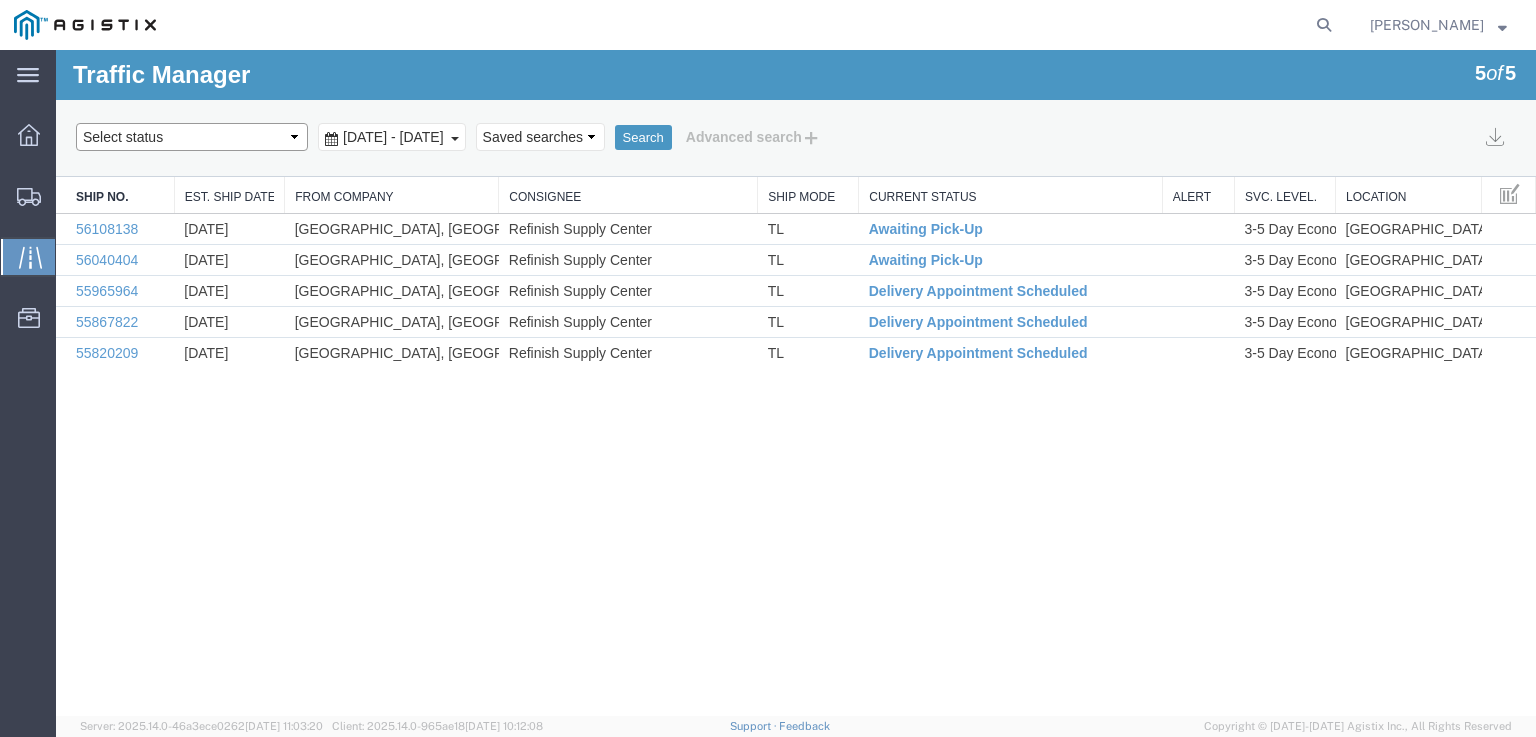 click on "Select status
[No transit records] All Arrival Notice Available Arrival Notice Imported Arrive at Delivery Location Arrive at Pick-up Location Arrive at Terminal Location Awaiting Customs Clearance Awaiting Pick-Up Break Start Break Stop Cargo Offloaded Cleared Customs Confirmed on Board DEA Hold Intact DEA Intensive/Exam Delivery Appointment Scheduled Depart Delivery Location Depart Pick-up Location Depart Terminal Location Documents Uploaded Entry Docs Received Estimated date / time for ETA Expired Export Customs Cleared Export Customs Sent FDA Documents Sent FDA Hold FDA Review Flight Update Forwarded Fully Released Import Customs Cleared In-Transit On-hand destination On-hand origin On Hold Out for Delivery Package Available Partial Delivery Partial Pick-Up Picked Up Pick-up Appointment Scheduled Received for Internal Delivery Shipment Re-icing TSA Screening USDA Hold USDA Review" at bounding box center (192, 137) 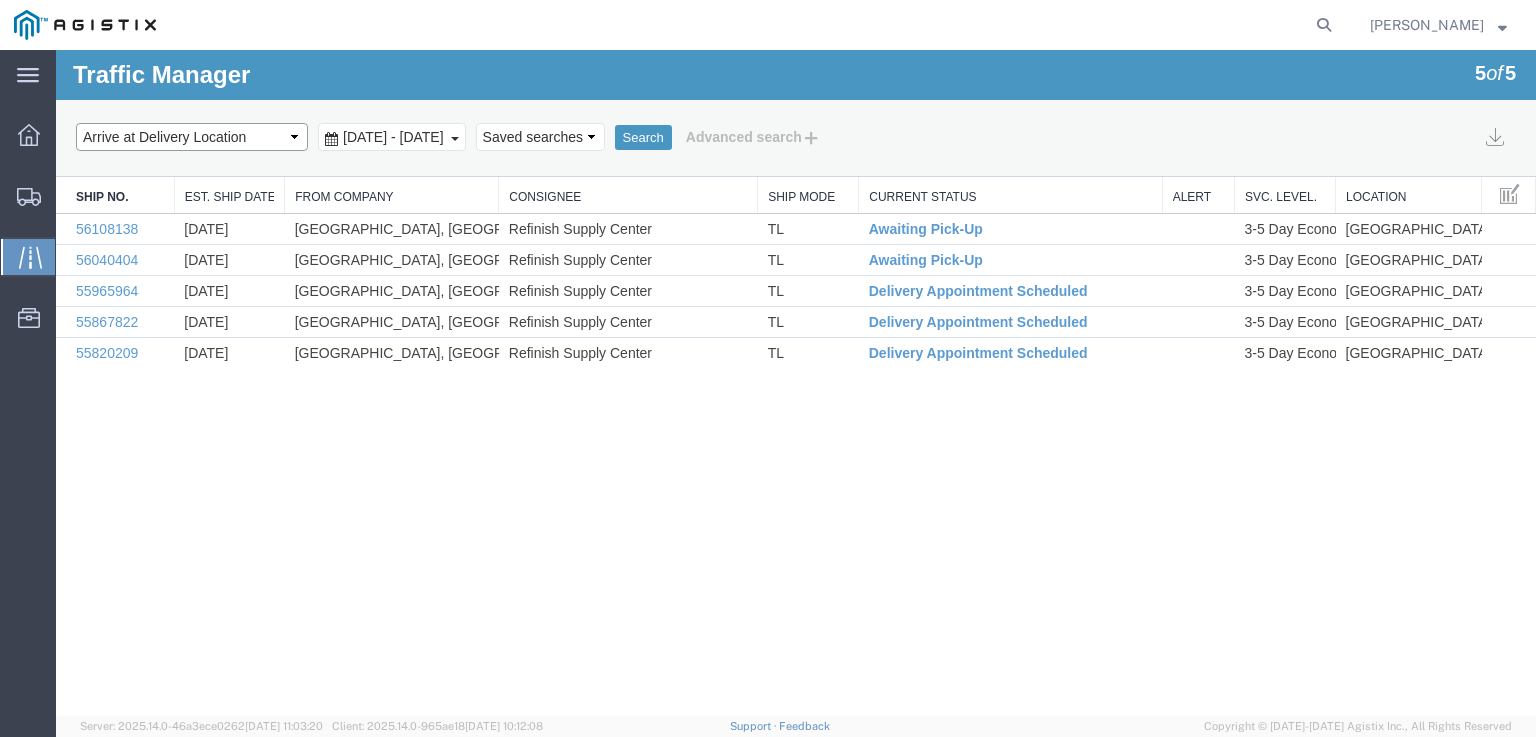 click on "Select status
[No transit records] All Arrival Notice Available Arrival Notice Imported Arrive at Delivery Location Arrive at Pick-up Location Arrive at Terminal Location Awaiting Customs Clearance Awaiting Pick-Up Break Start Break Stop Cargo Offloaded Cleared Customs Confirmed on Board DEA Hold Intact DEA Intensive/Exam Delivery Appointment Scheduled Depart Delivery Location Depart Pick-up Location Depart Terminal Location Documents Uploaded Entry Docs Received Estimated date / time for ETA Expired Export Customs Cleared Export Customs Sent FDA Documents Sent FDA Hold FDA Review Flight Update Forwarded Fully Released Import Customs Cleared In-Transit On-hand destination On-hand origin On Hold Out for Delivery Package Available Partial Delivery Partial Pick-Up Picked Up Pick-up Appointment Scheduled Received for Internal Delivery Shipment Re-icing TSA Screening USDA Hold USDA Review" at bounding box center [192, 137] 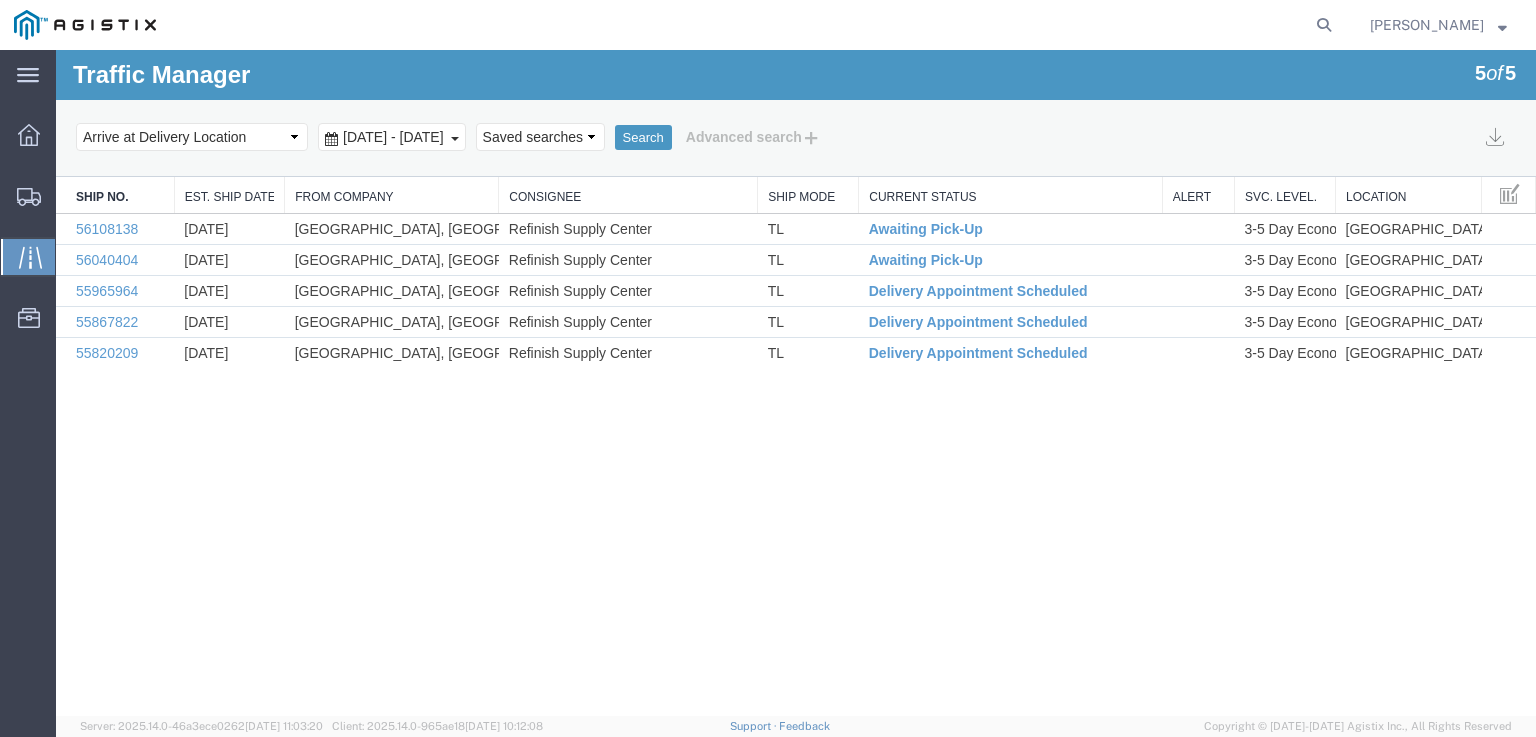 click at bounding box center (455, 139) 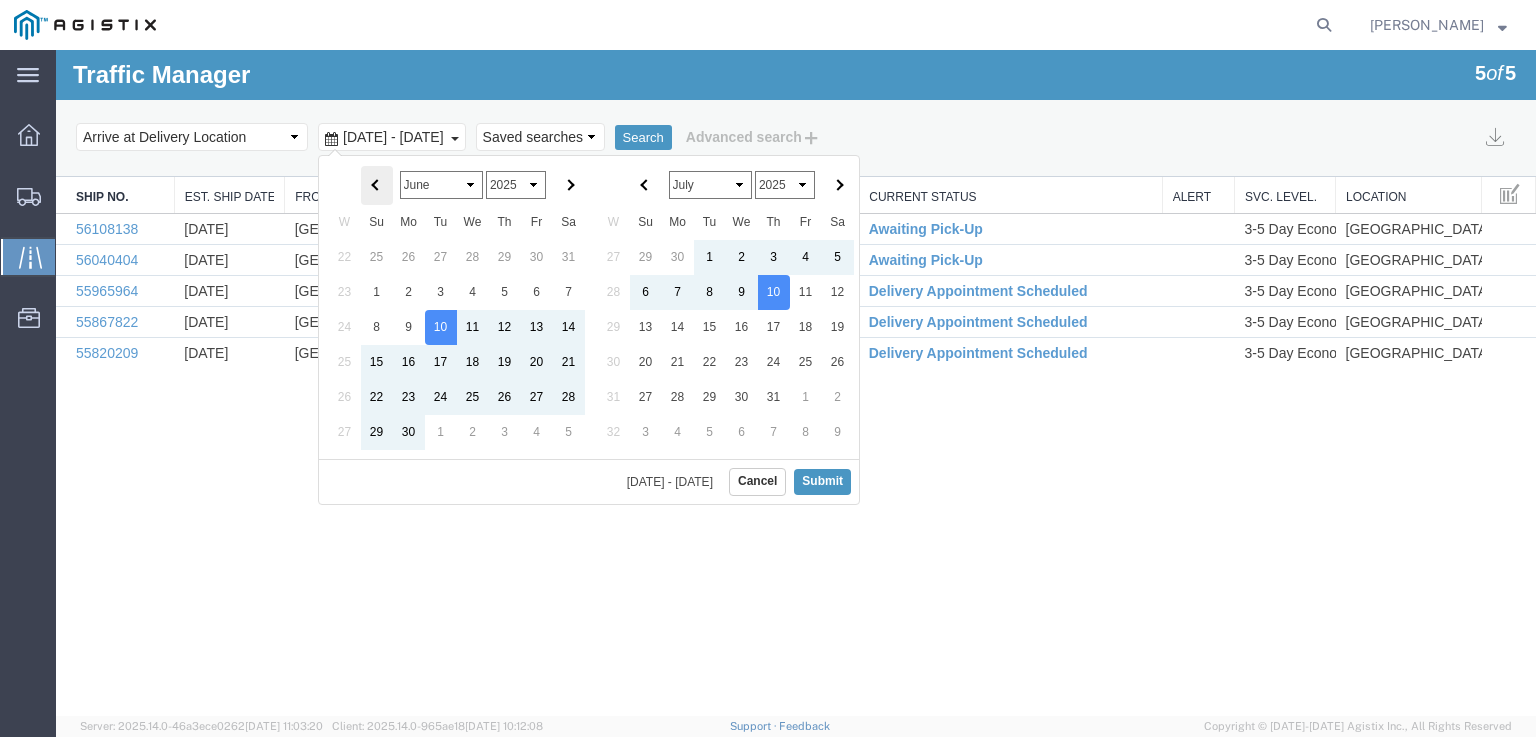 click at bounding box center [376, 185] 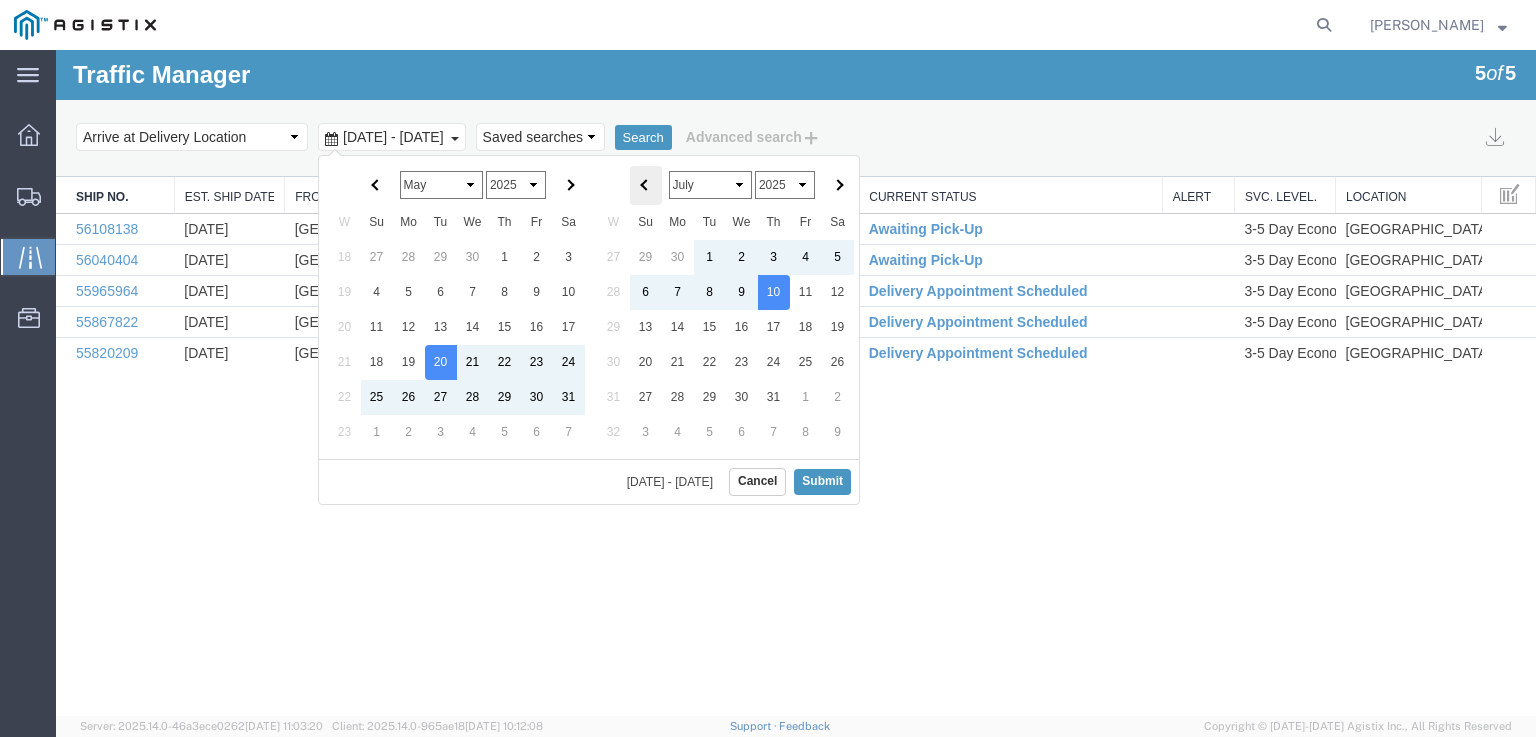 click at bounding box center (645, 185) 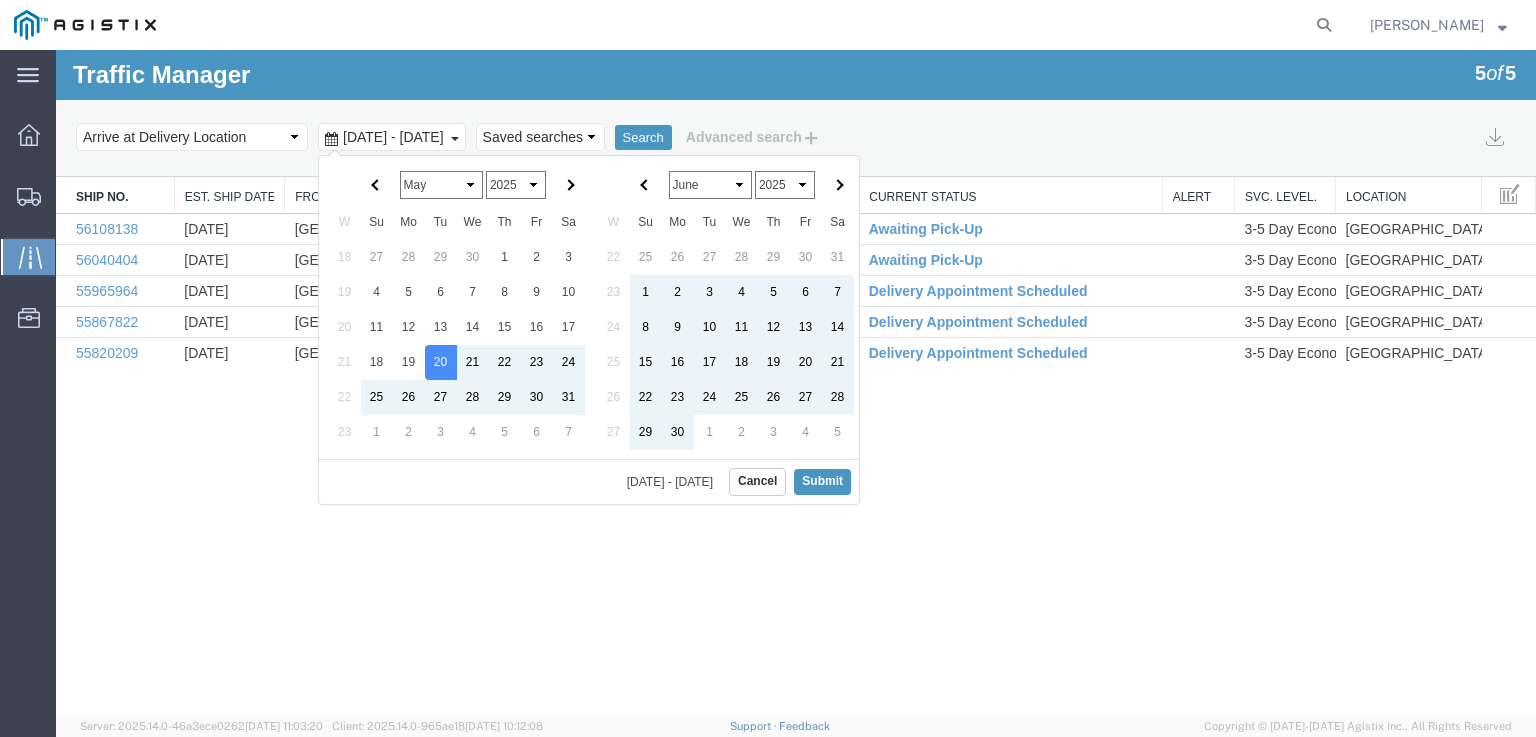 click at bounding box center (645, 185) 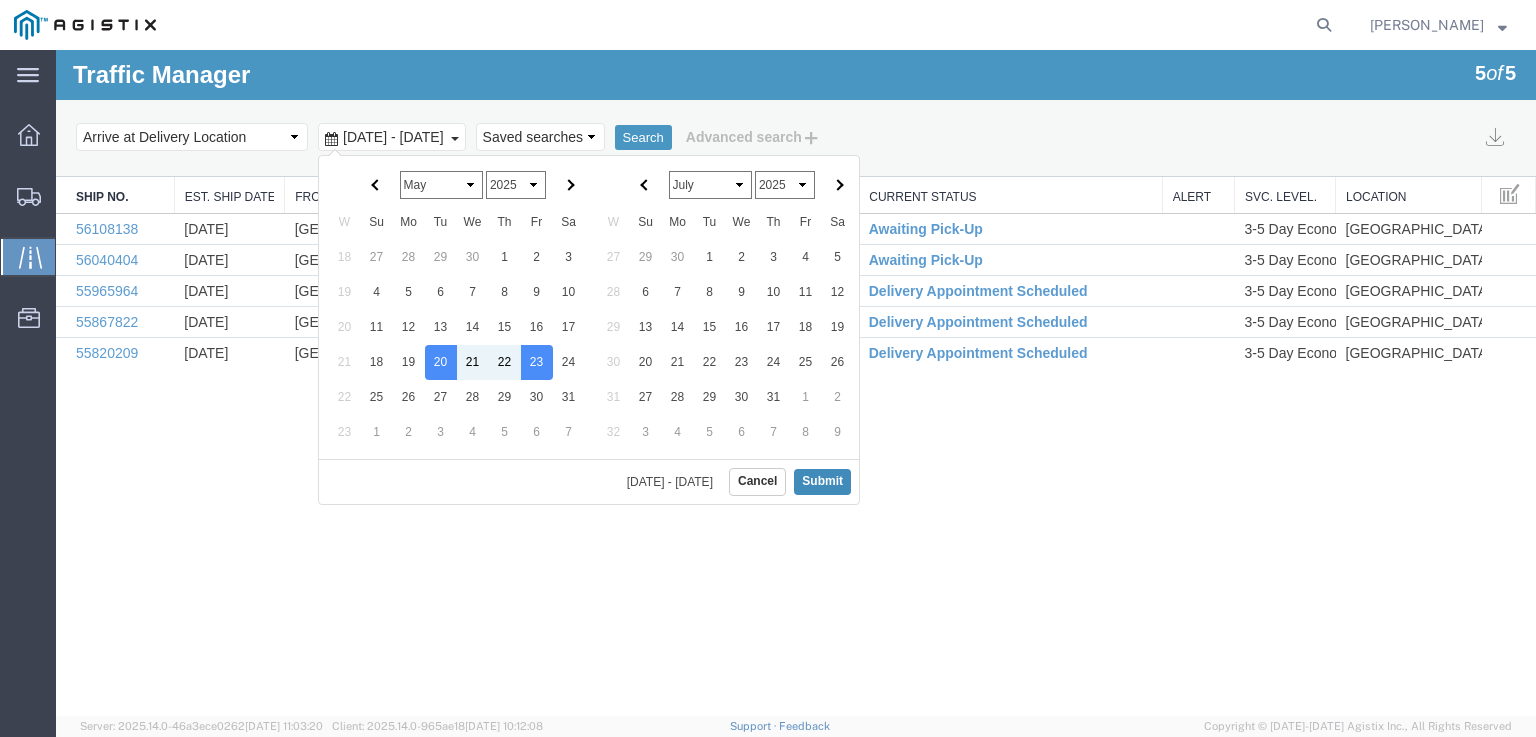 click on "Submit" at bounding box center (822, 481) 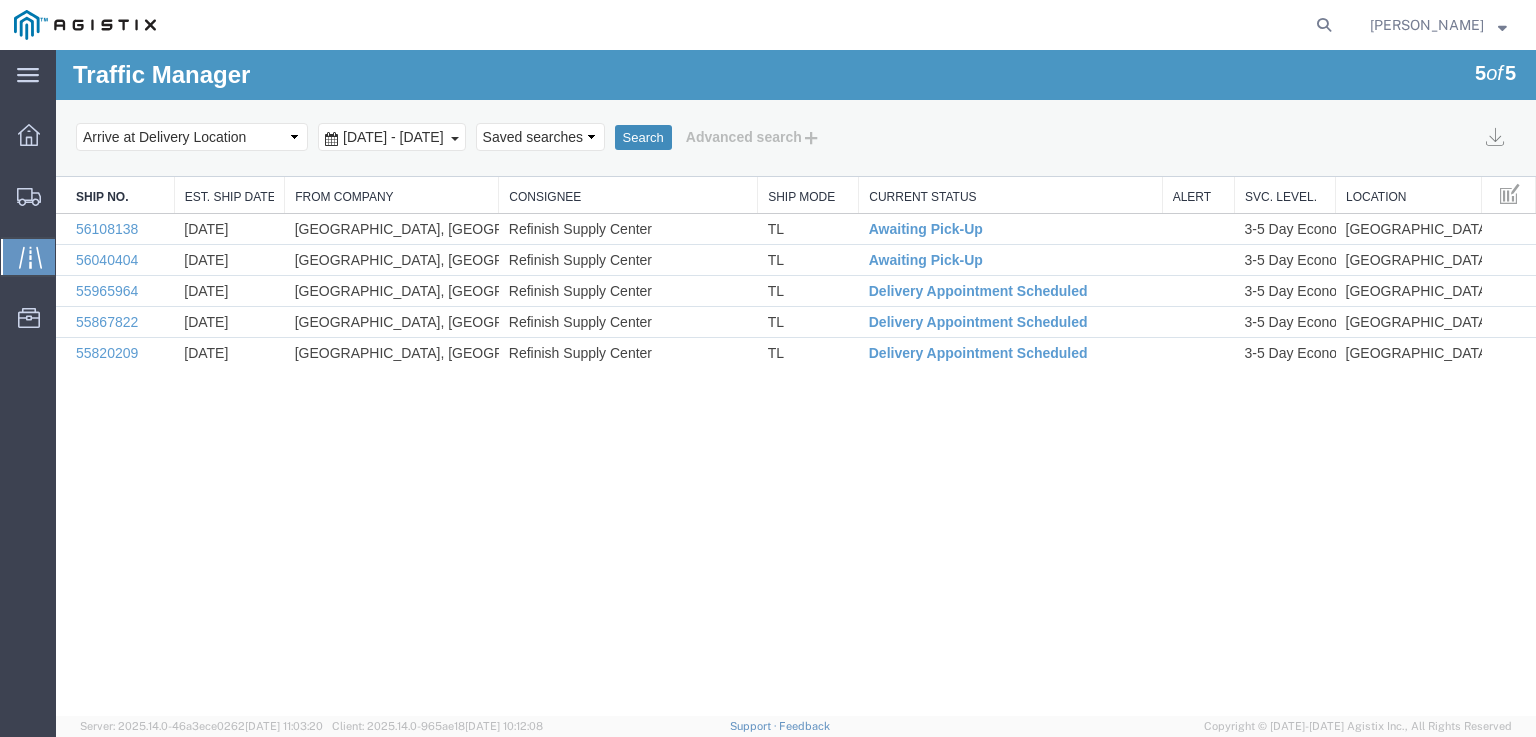 click on "Search" at bounding box center [643, 138] 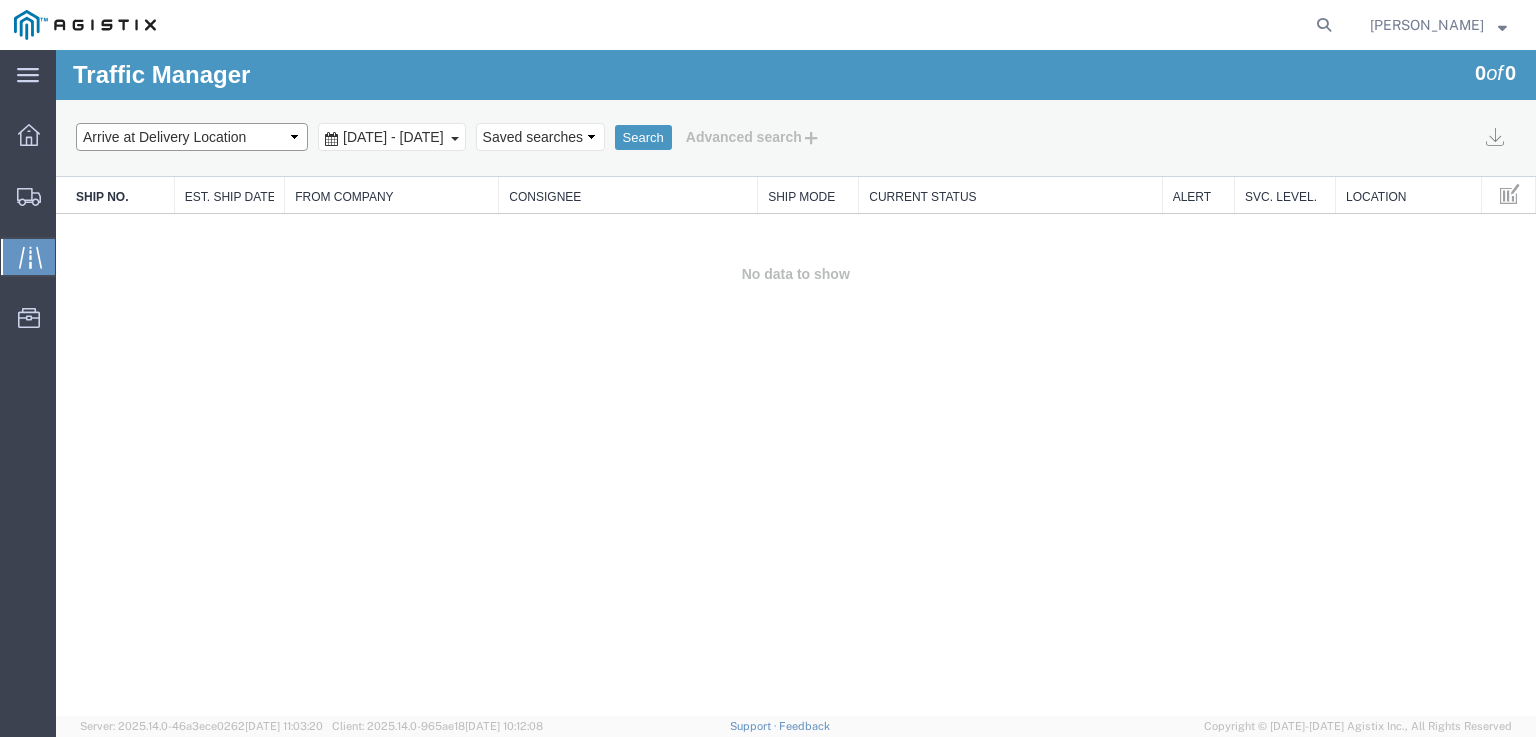 click on "Select status
[No transit records] All Arrival Notice Available Arrival Notice Imported Arrive at Delivery Location Arrive at Pick-up Location Arrive at Terminal Location Awaiting Customs Clearance Awaiting Pick-Up Break Start Break Stop Cargo Offloaded Cleared Customs Confirmed on Board DEA Hold Intact DEA Intensive/Exam Delivery Appointment Scheduled Depart Delivery Location Depart Pick-up Location Depart Terminal Location Documents Uploaded Entry Docs Received Estimated date / time for ETA Expired Export Customs Cleared Export Customs Sent FDA Documents Sent FDA Hold FDA Review Flight Update Forwarded Fully Released Import Customs Cleared In-Transit On-hand destination On-hand origin On Hold Out for Delivery Package Available Partial Delivery Partial Pick-Up Picked Up Pick-up Appointment Scheduled Received for Internal Delivery Shipment Re-icing TSA Screening USDA Hold USDA Review" at bounding box center (192, 137) 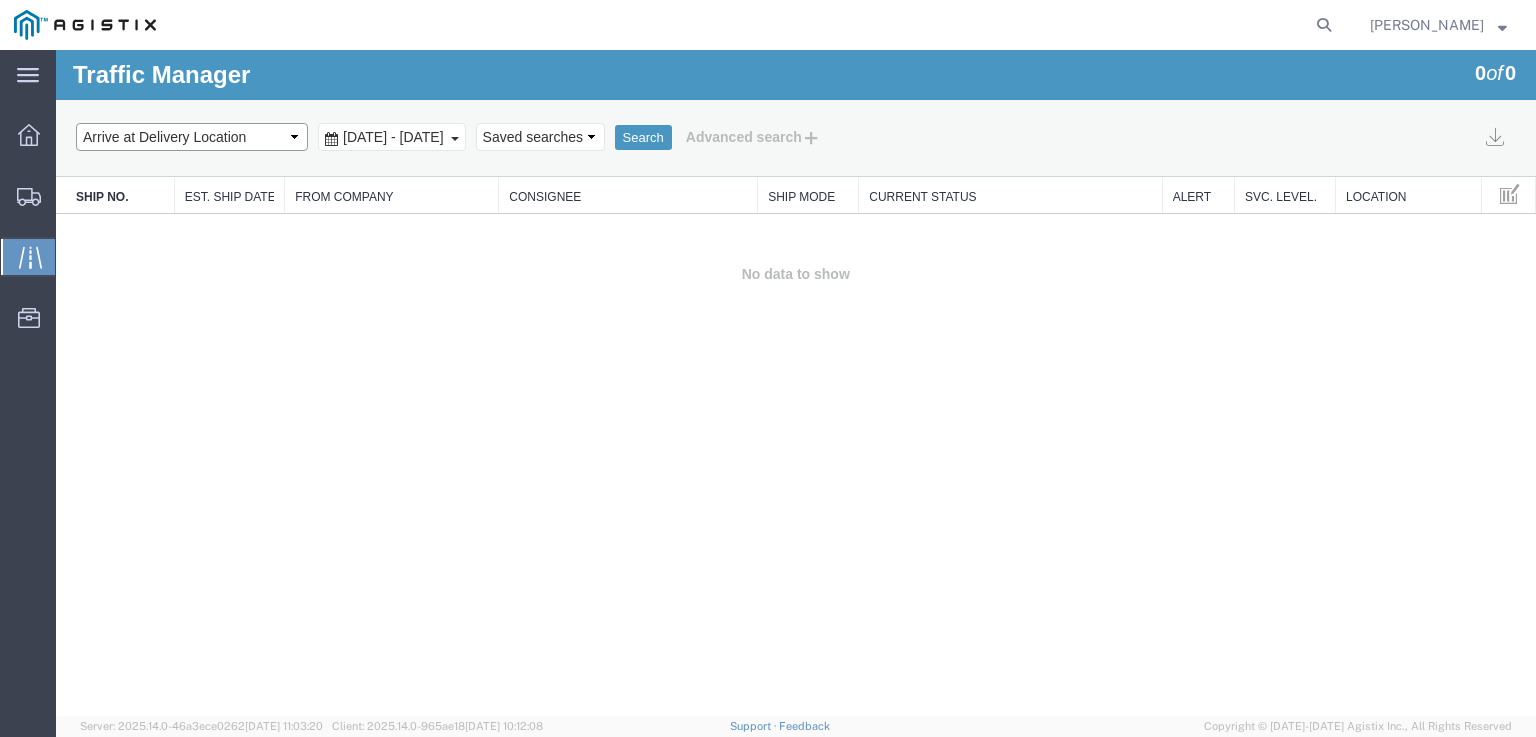 select on "NOTRNSTRECS" 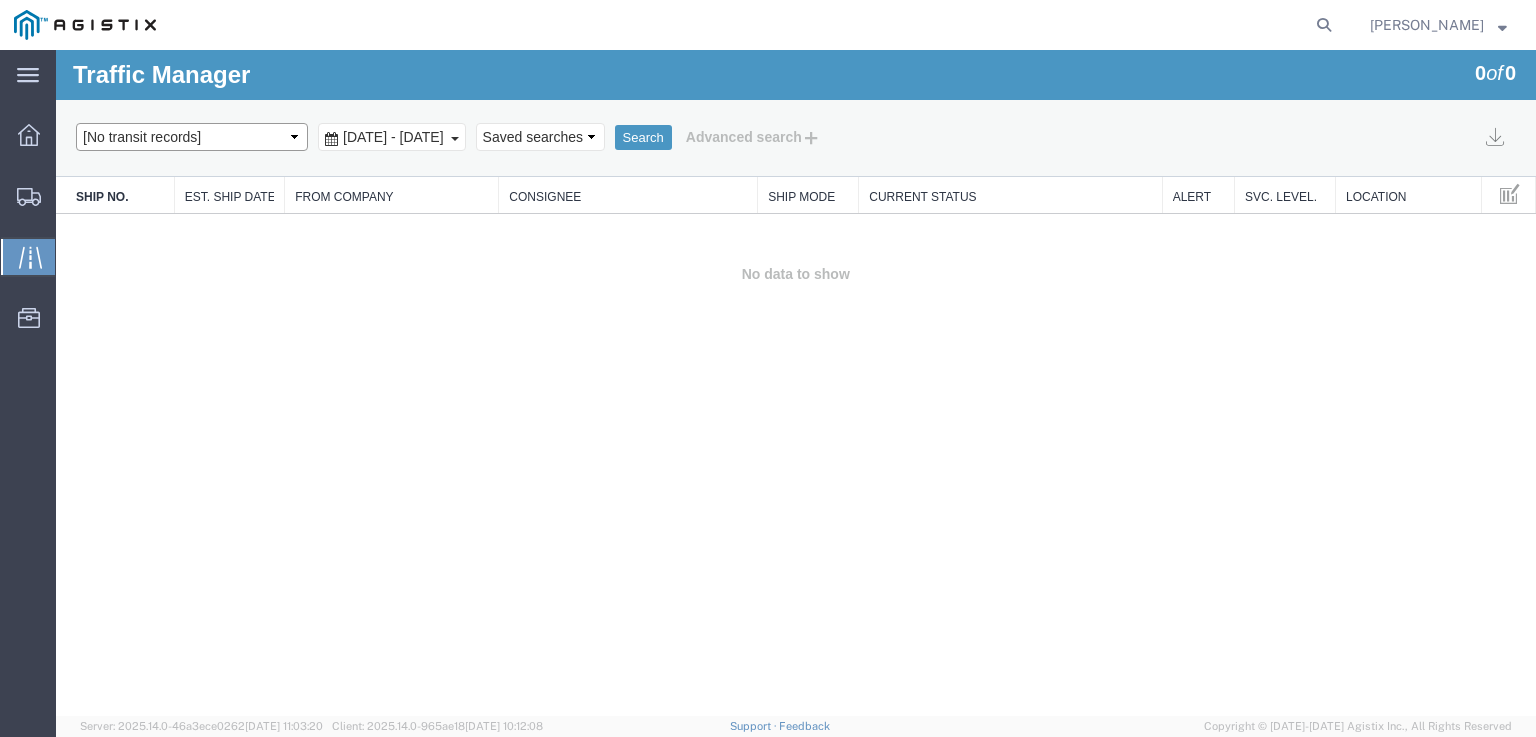 click on "Select status
[No transit records] All Arrival Notice Available Arrival Notice Imported Arrive at Delivery Location Arrive at Pick-up Location Arrive at Terminal Location Awaiting Customs Clearance Awaiting Pick-Up Break Start Break Stop Cargo Offloaded Cleared Customs Confirmed on Board DEA Hold Intact DEA Intensive/Exam Delivery Appointment Scheduled Depart Delivery Location Depart Pick-up Location Depart Terminal Location Documents Uploaded Entry Docs Received Estimated date / time for ETA Expired Export Customs Cleared Export Customs Sent FDA Documents Sent FDA Hold FDA Review Flight Update Forwarded Fully Released Import Customs Cleared In-Transit On-hand destination On-hand origin On Hold Out for Delivery Package Available Partial Delivery Partial Pick-Up Picked Up Pick-up Appointment Scheduled Received for Internal Delivery Shipment Re-icing TSA Screening USDA Hold USDA Review" at bounding box center (192, 137) 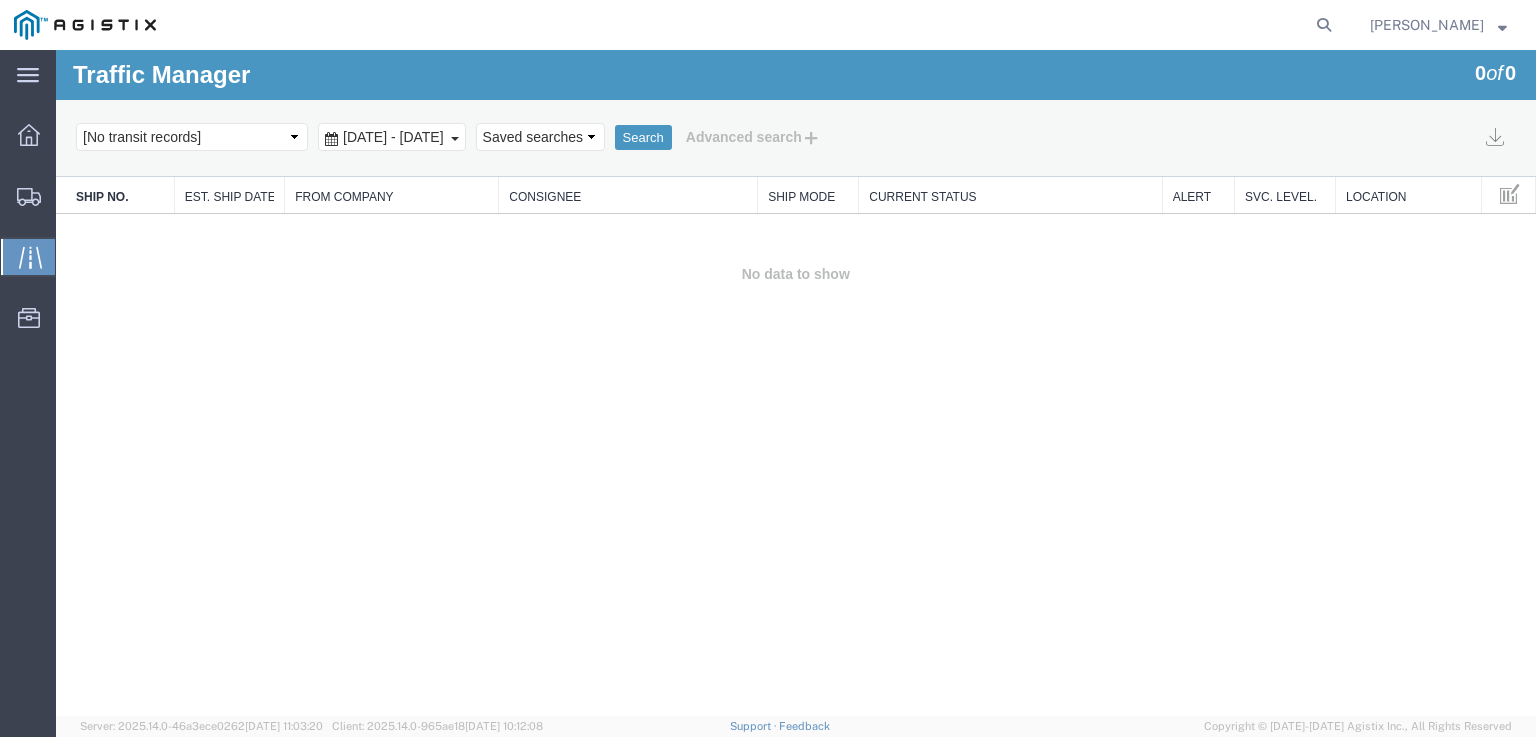 click on "Ship No." at bounding box center (120, 197) 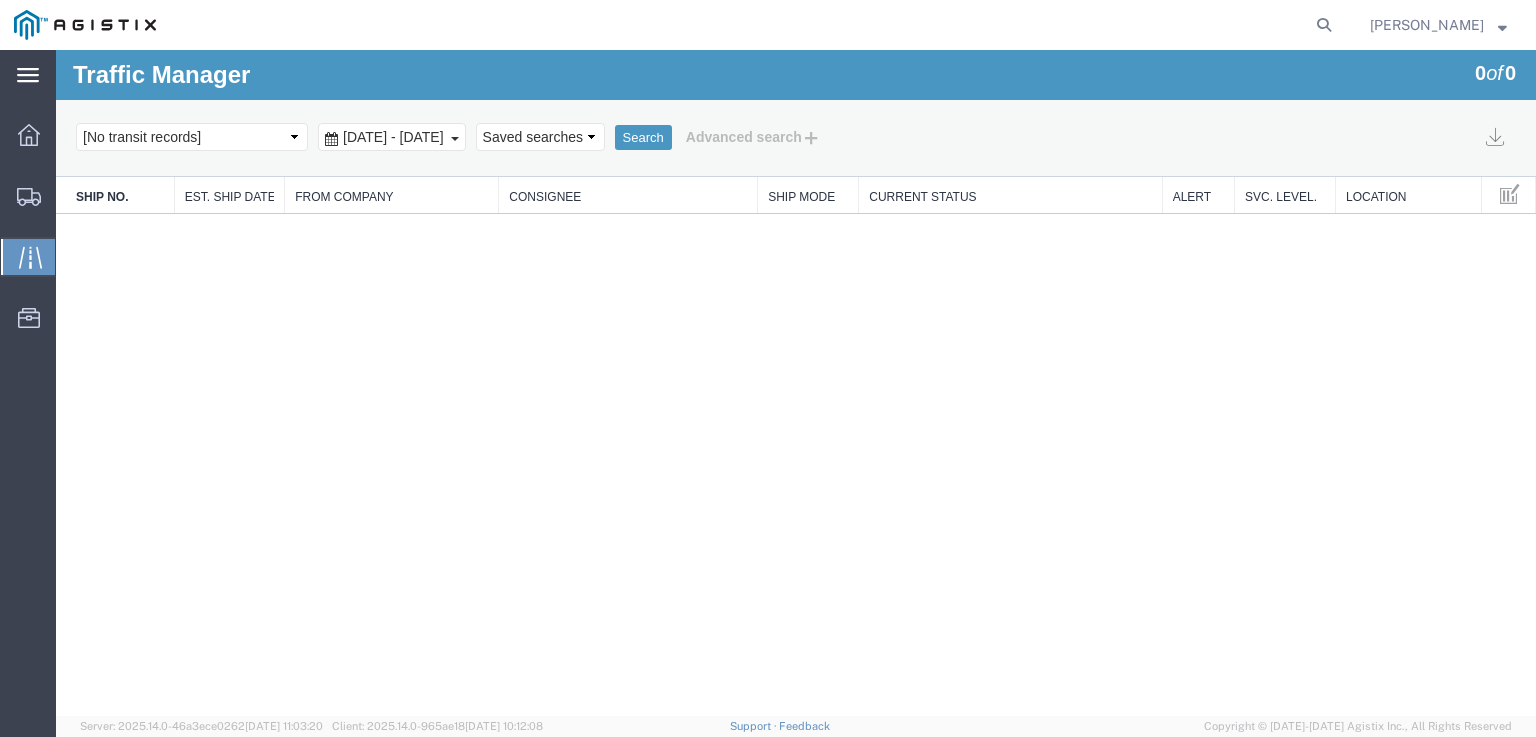 click 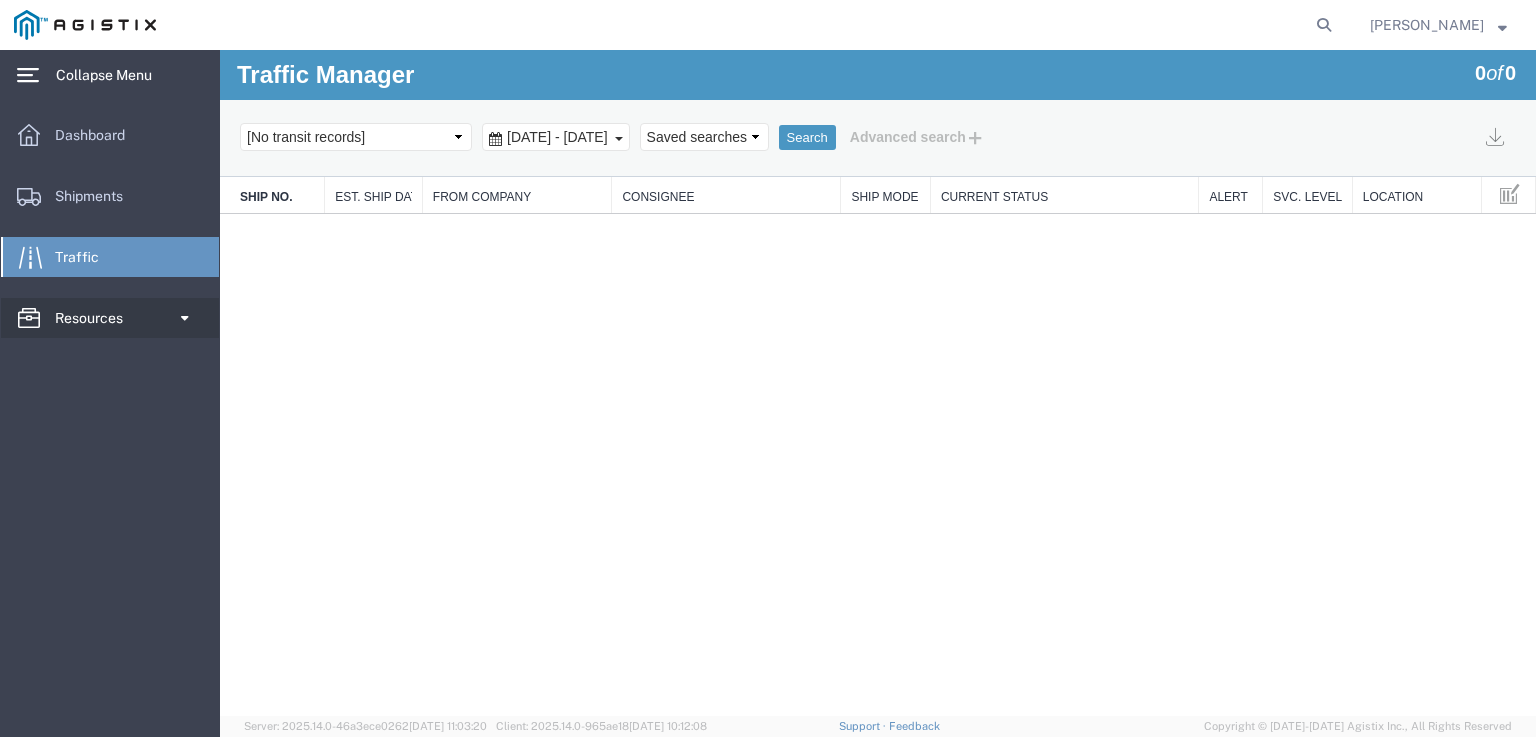 click 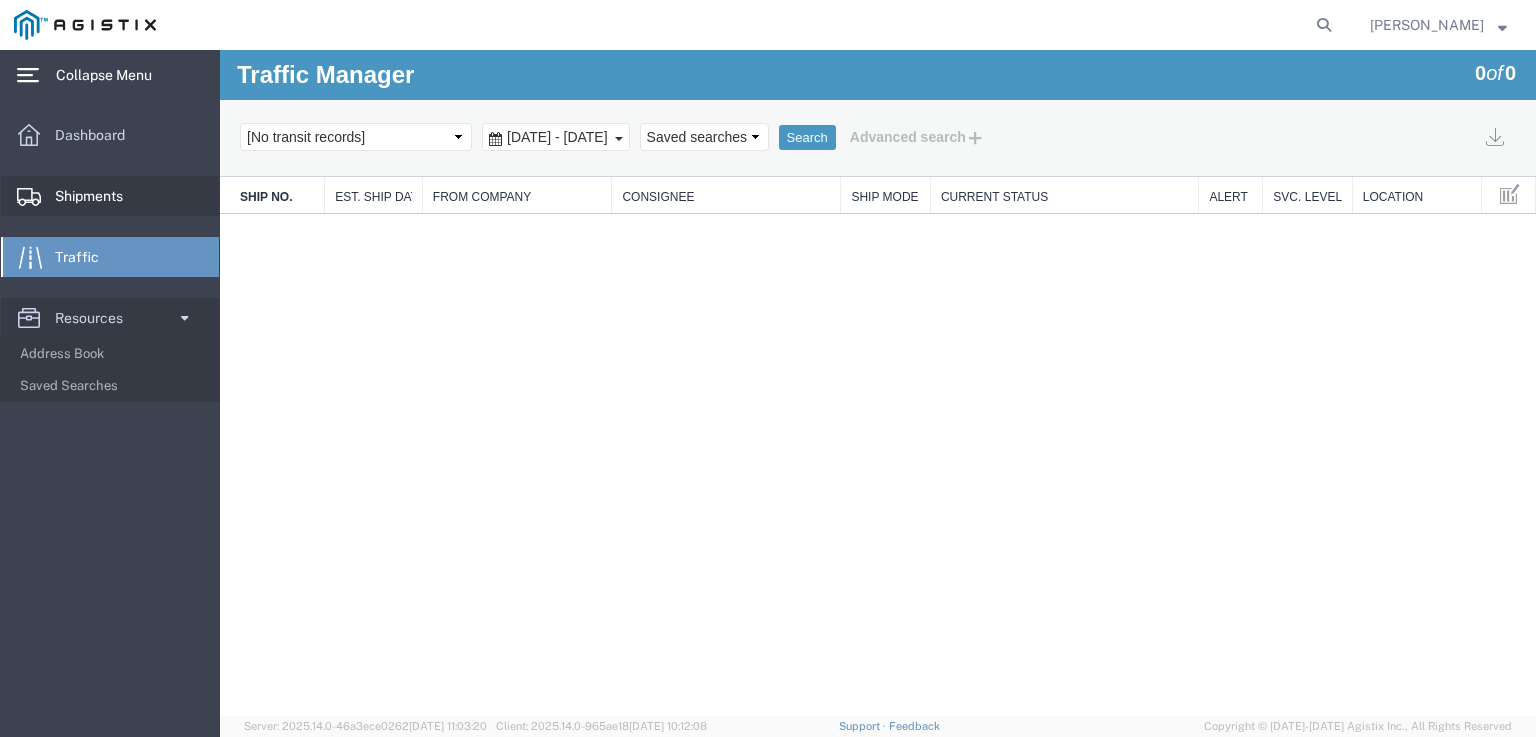 click on "Shipments" 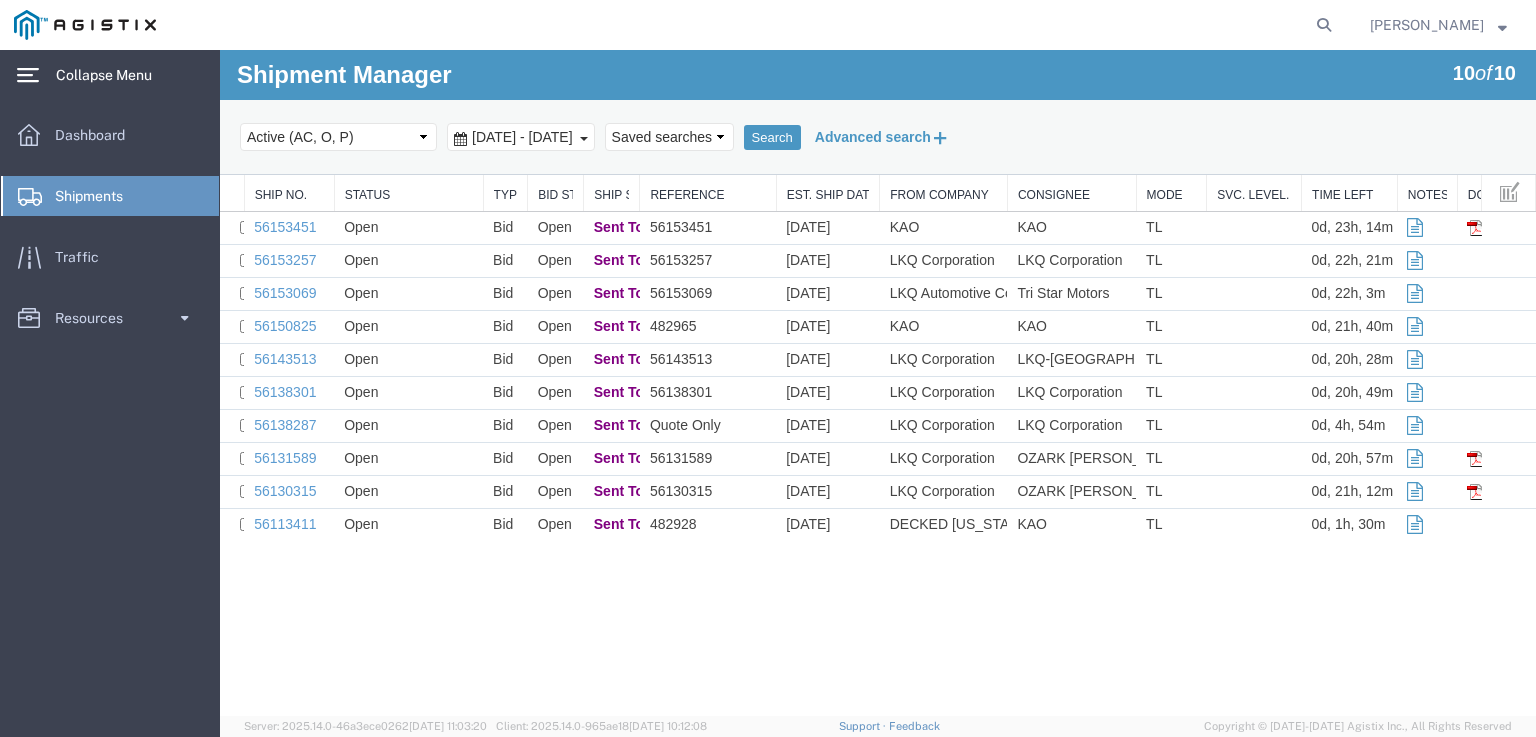 click at bounding box center (940, 137) 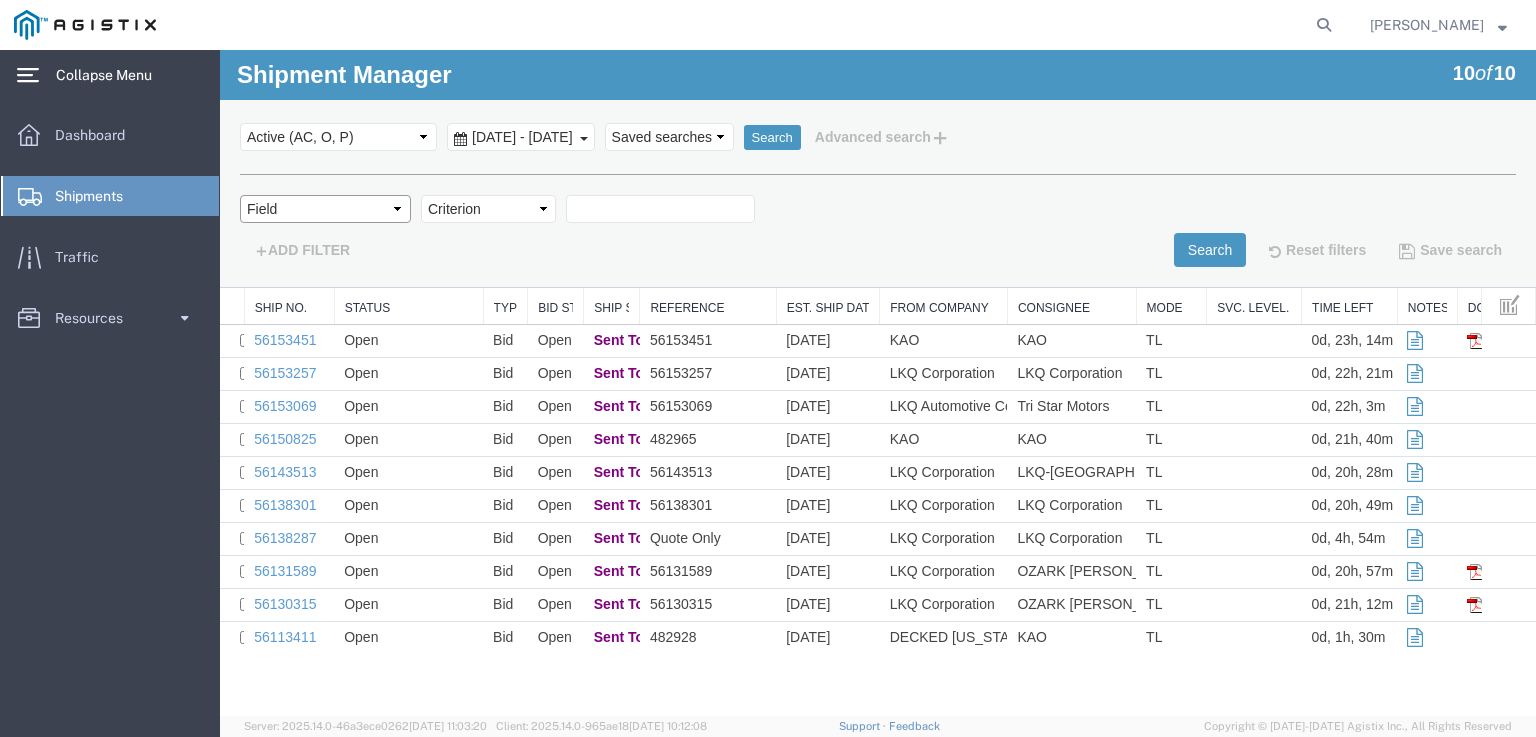click on "Field Account Batch Id Bid No Broker Name Carrier Name Carrier Ref Number Consignee Create Date Created By Delivery Close Time Delivery Open Time From Alias From City From Company From Country From Name From State From Vendor Location From Zipcode [GEOGRAPHIC_DATA] [PERSON_NAME] Status Miles Pickup Close Time Pickup Open Time Quote Number Rate Requested by Sent To Bid Date Service Level Service Name Ship Mode Ship No Ship Ref Number Ship Type Ship Value Status Stops Time To Respond To Alias To City To Country To Name To State To Vendor Location To Zipcode Tracking Number/AWB Weight" at bounding box center [325, 209] 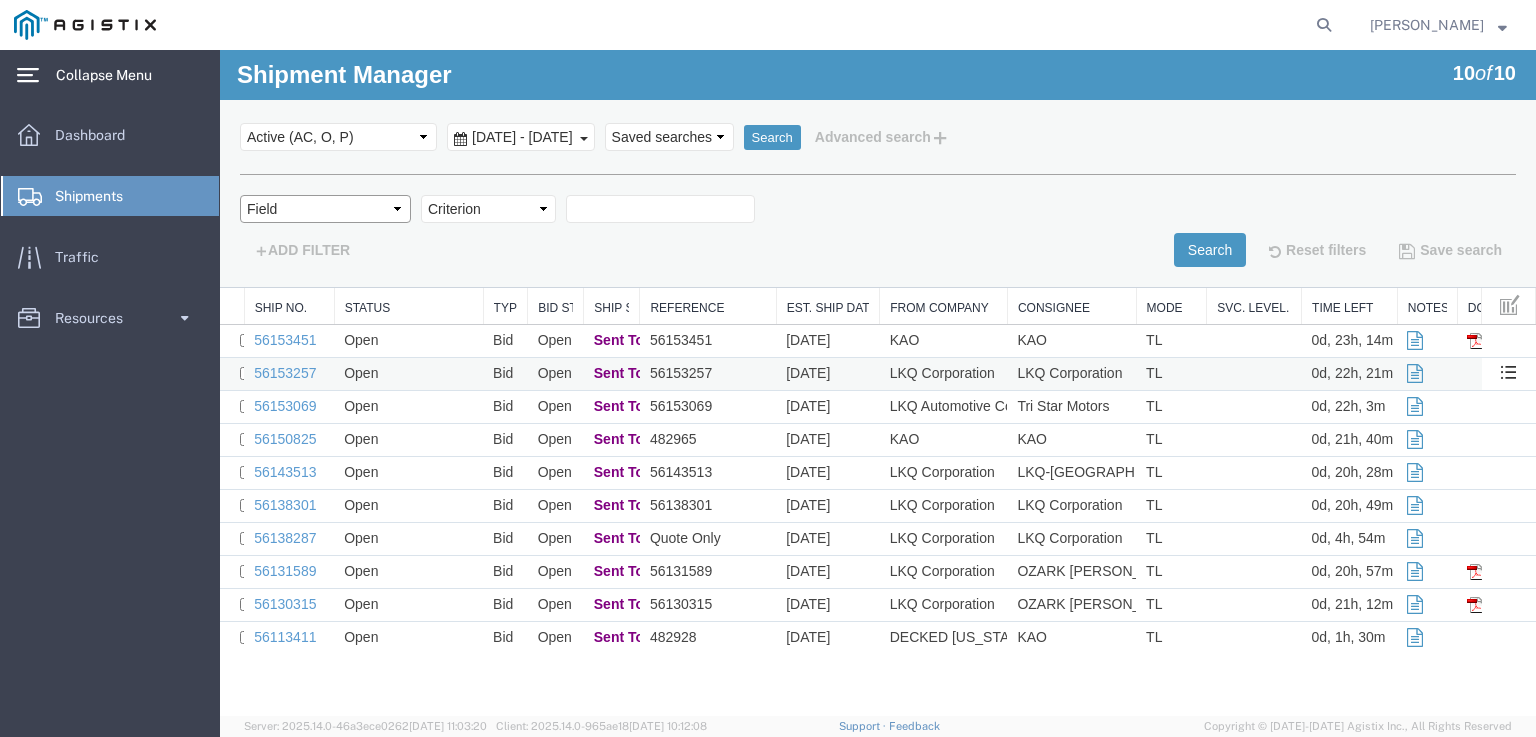 select on "quoteNumber" 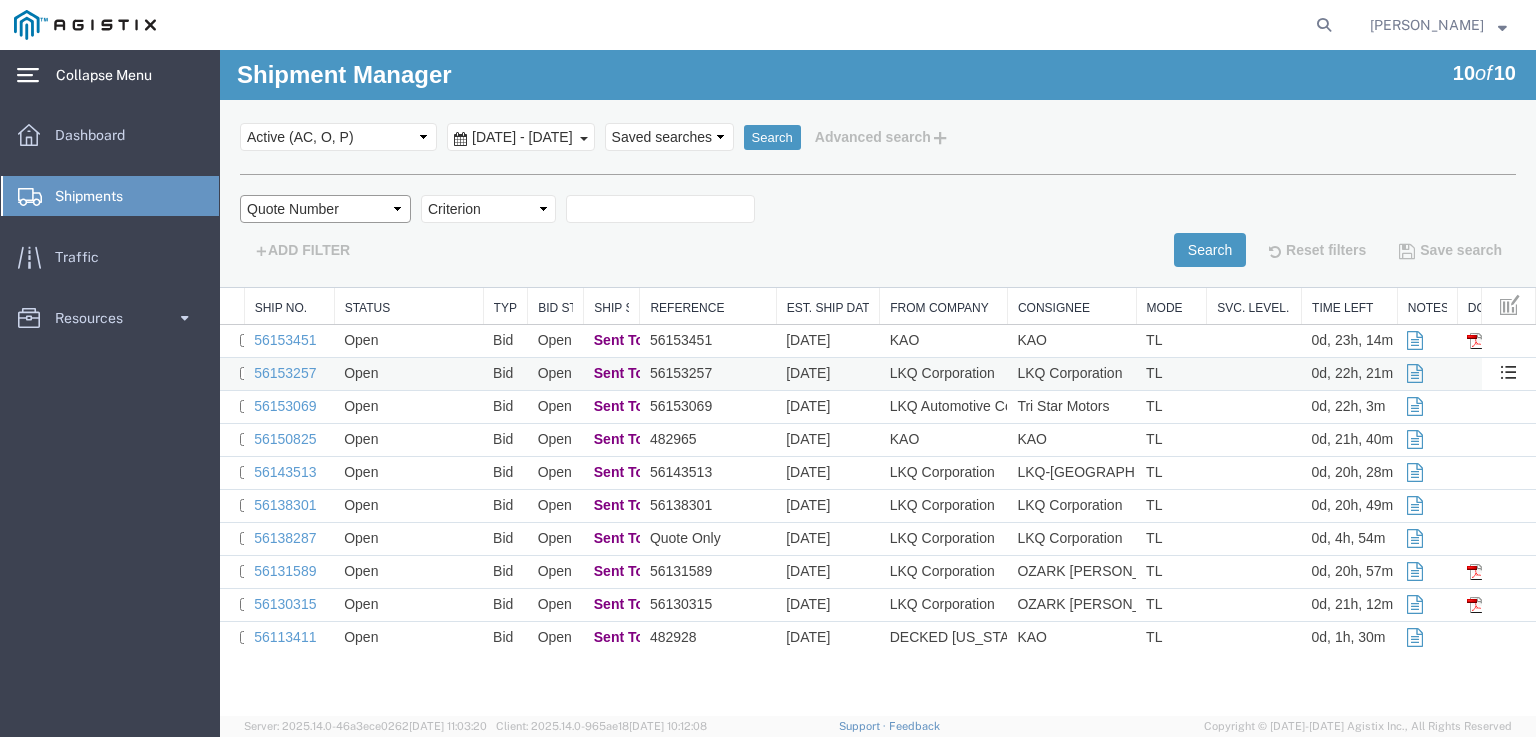 click on "Field Account Batch Id Bid No Broker Name Carrier Name Carrier Ref Number Consignee Create Date Created By Delivery Close Time Delivery Open Time From Alias From City From Company From Country From Name From State From Vendor Location From Zipcode [GEOGRAPHIC_DATA] [PERSON_NAME] Status Miles Pickup Close Time Pickup Open Time Quote Number Rate Requested by Sent To Bid Date Service Level Service Name Ship Mode Ship No Ship Ref Number Ship Type Ship Value Status Stops Time To Respond To Alias To City To Country To Name To State To Vendor Location To Zipcode Tracking Number/AWB Weight" at bounding box center [325, 209] 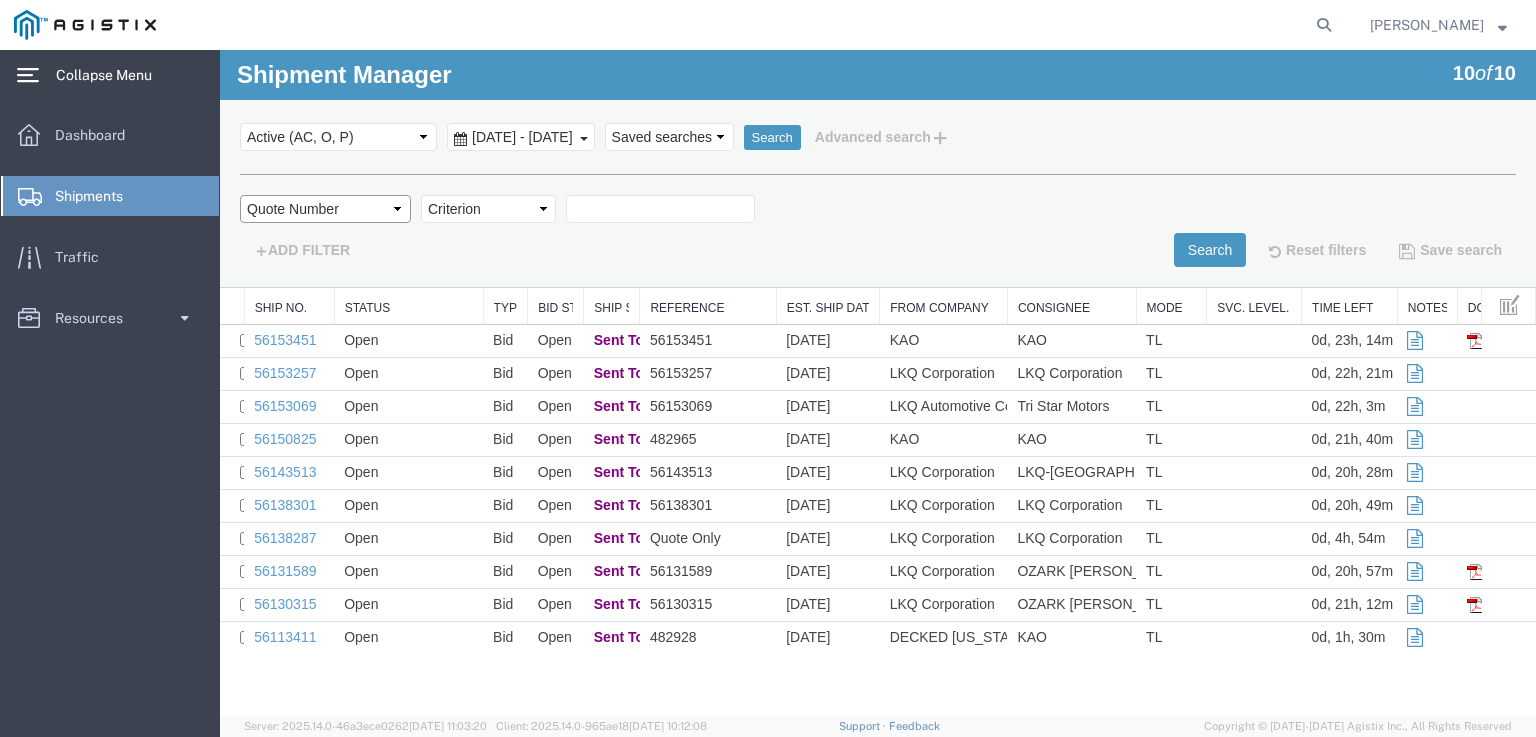 click on "Field Account Batch Id Bid No Broker Name Carrier Name Carrier Ref Number Consignee Create Date Created By Delivery Close Time Delivery Open Time From Alias From City From Company From Country From Name From State From Vendor Location From Zipcode [GEOGRAPHIC_DATA] [PERSON_NAME] Status Miles Pickup Close Time Pickup Open Time Quote Number Rate Requested by Sent To Bid Date Service Level Service Name Ship Mode Ship No Ship Ref Number Ship Type Ship Value Status Stops Time To Respond To Alias To City To Country To Name To State To Vendor Location To Zipcode Tracking Number/AWB Weight" at bounding box center (325, 209) 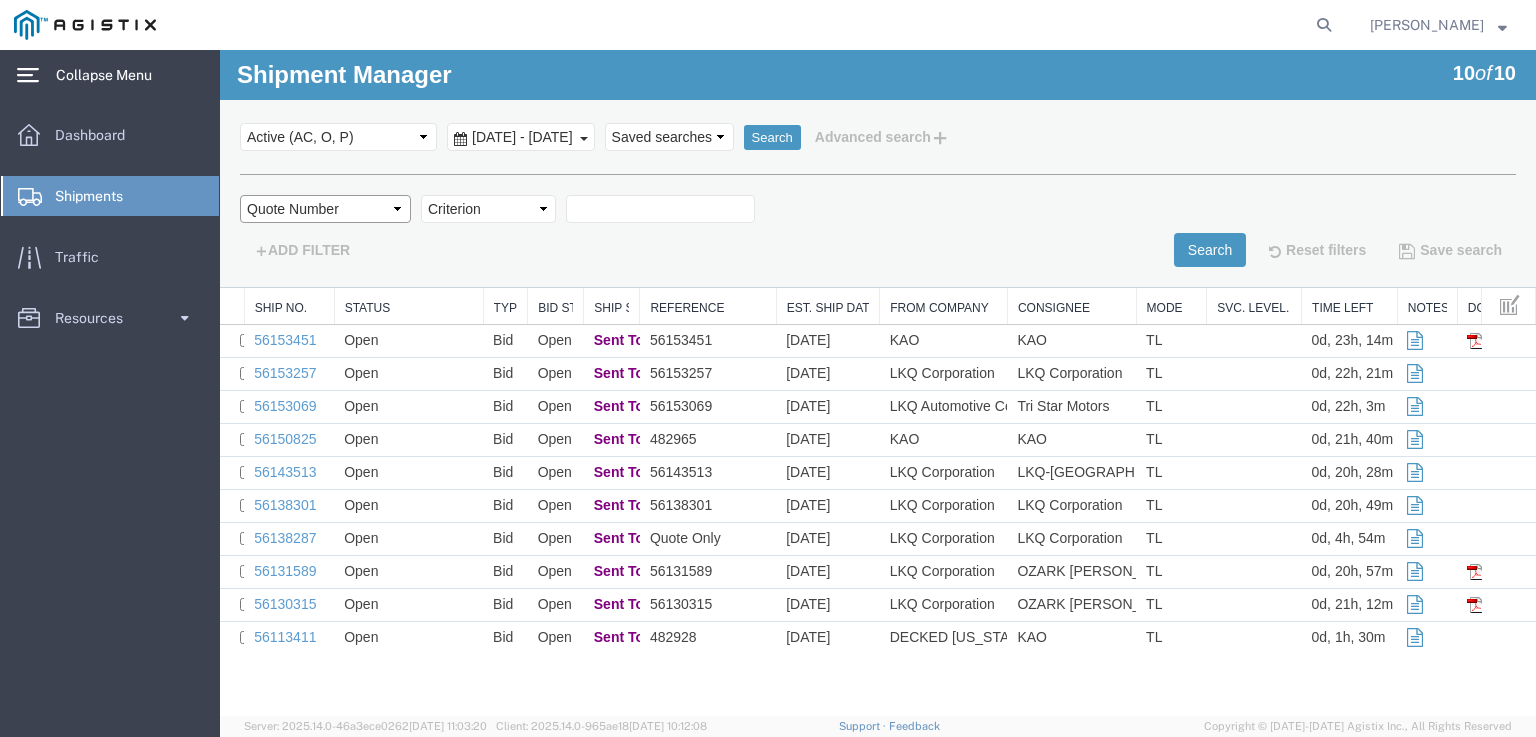 click on "Field Account Batch Id Bid No Broker Name Carrier Name Carrier Ref Number Consignee Create Date Created By Delivery Close Time Delivery Open Time From Alias From City From Company From Country From Name From State From Vendor Location From Zipcode [GEOGRAPHIC_DATA] [PERSON_NAME] Status Miles Pickup Close Time Pickup Open Time Quote Number Rate Requested by Sent To Bid Date Service Level Service Name Ship Mode Ship No Ship Ref Number Ship Type Ship Value Status Stops Time To Respond To Alias To City To Country To Name To State To Vendor Location To Zipcode Tracking Number/AWB Weight" at bounding box center [325, 209] 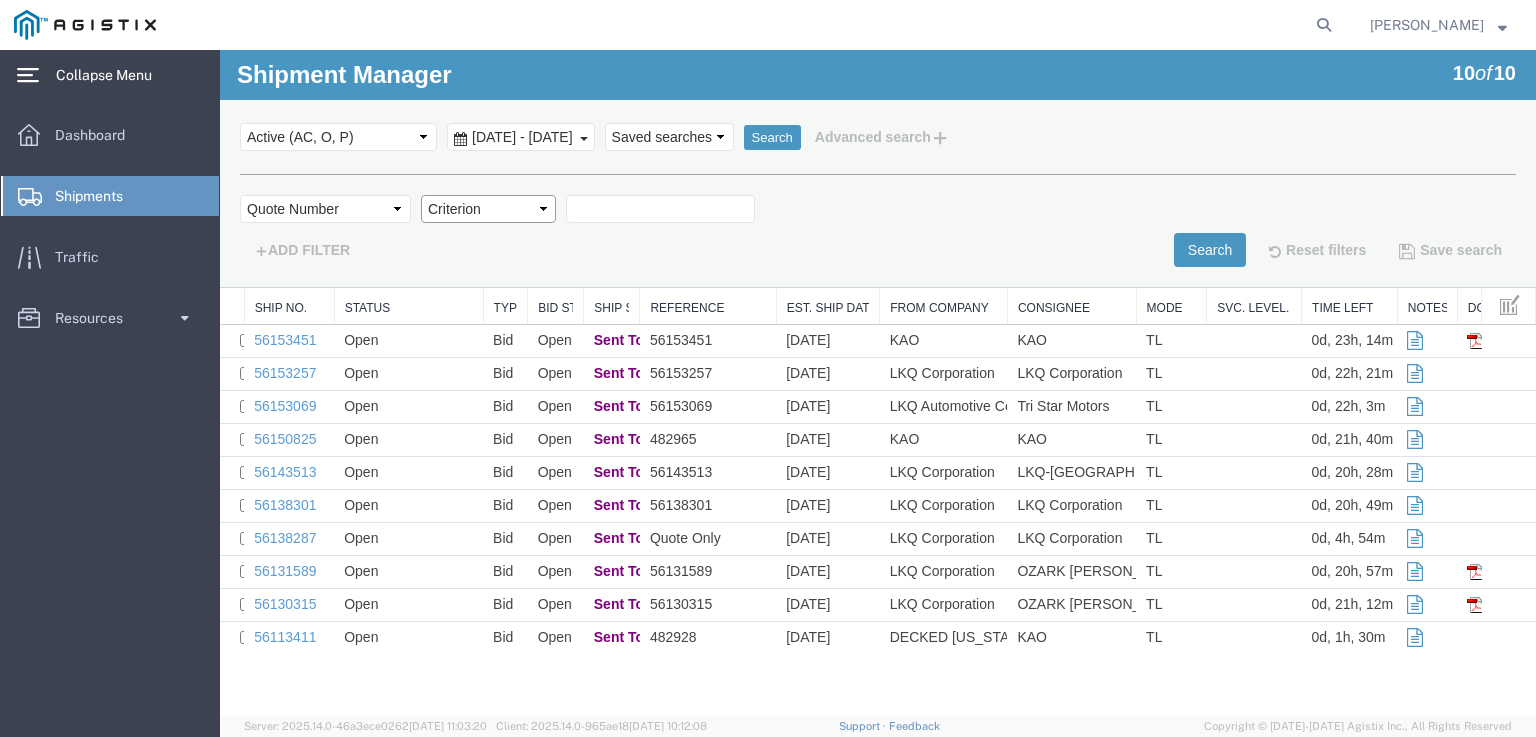 click on "Criterion contains does not contain is is blank is not blank starts with" at bounding box center (488, 209) 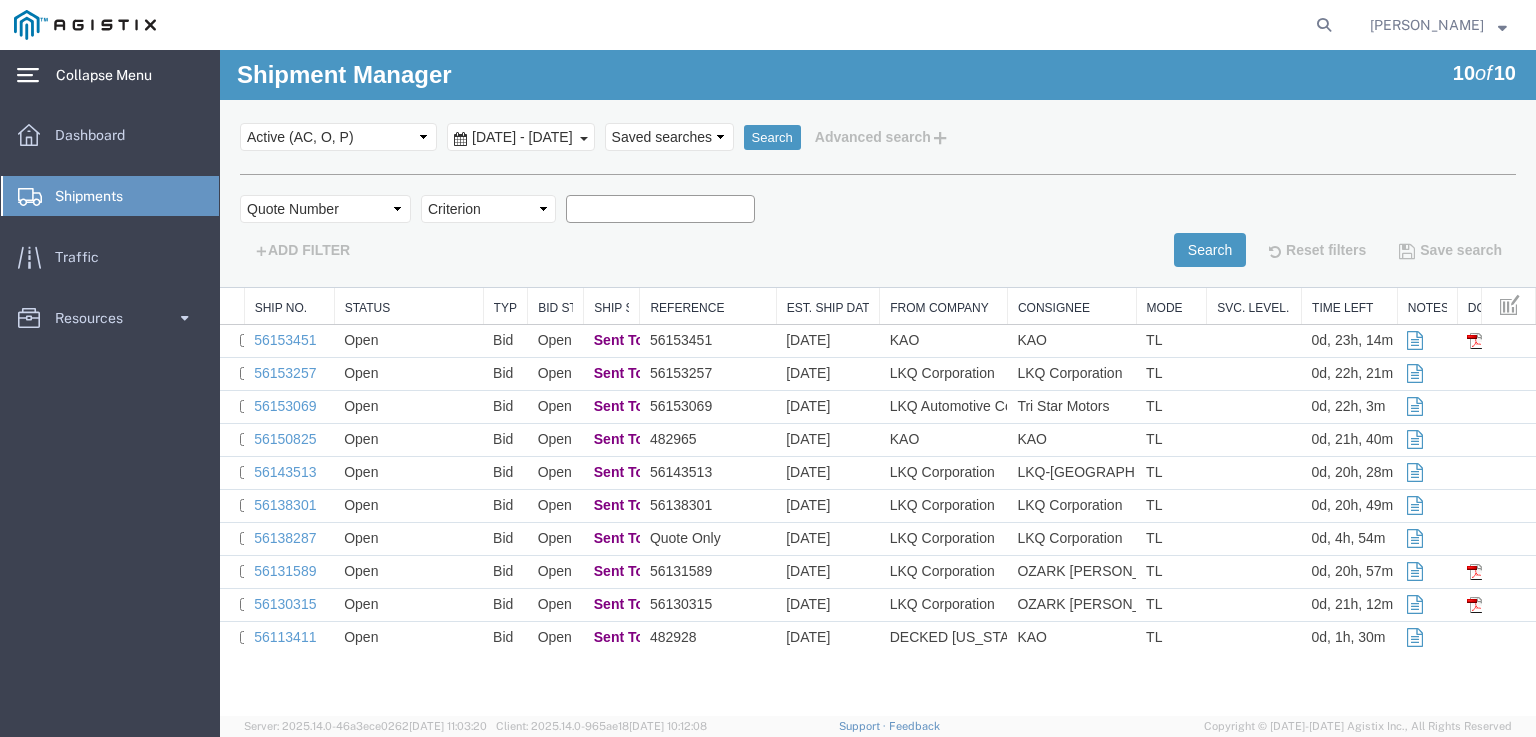 click at bounding box center (660, 209) 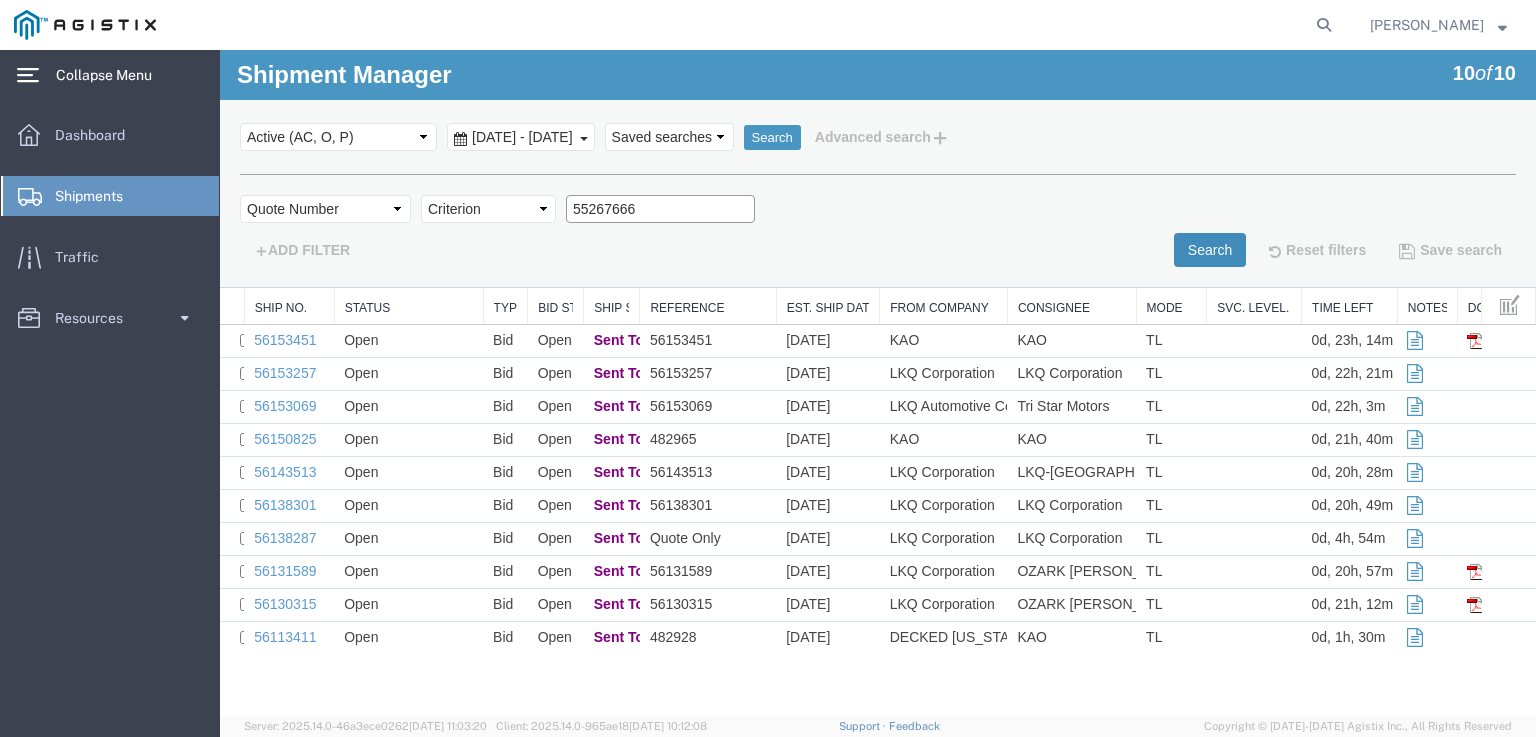 type on "55267666" 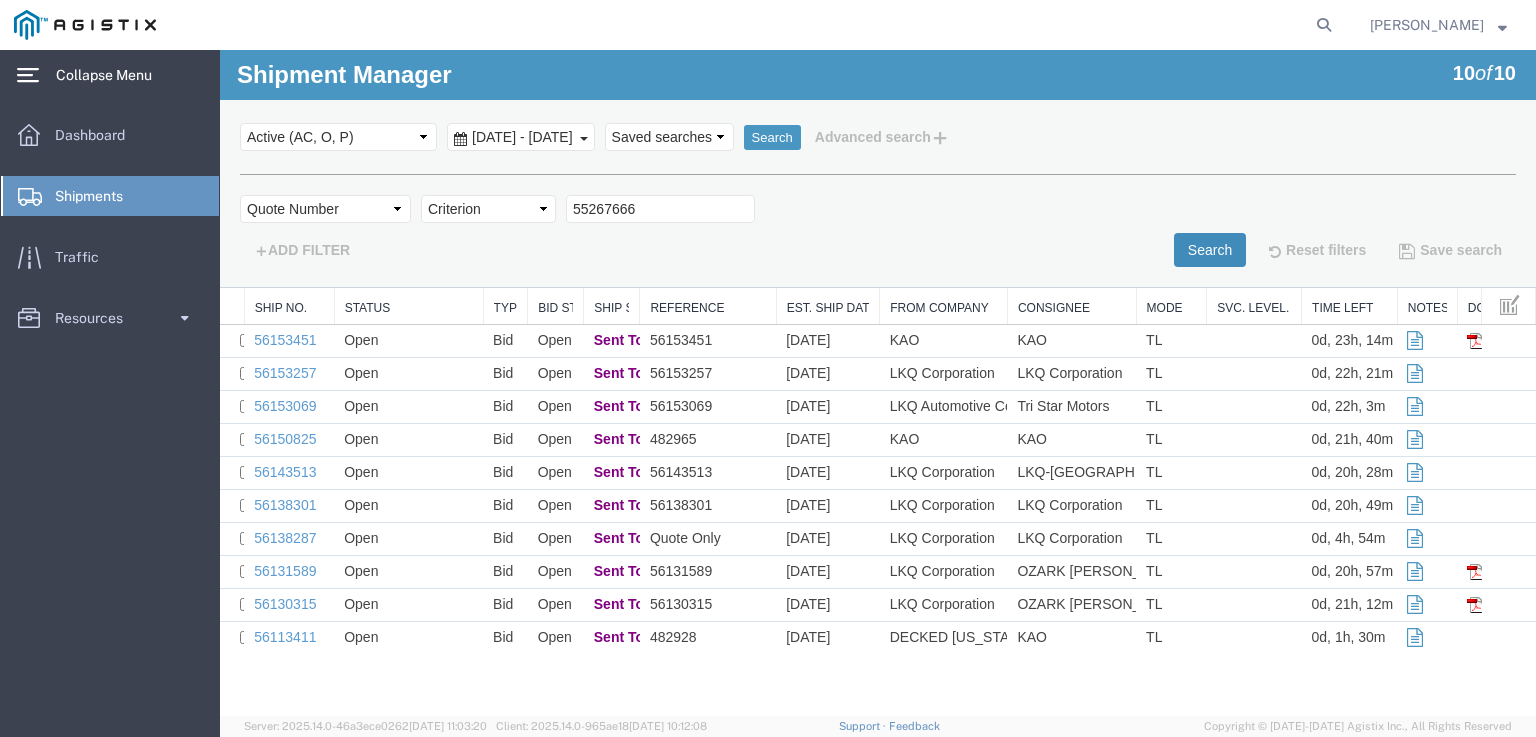 click on "Search" at bounding box center [1210, 250] 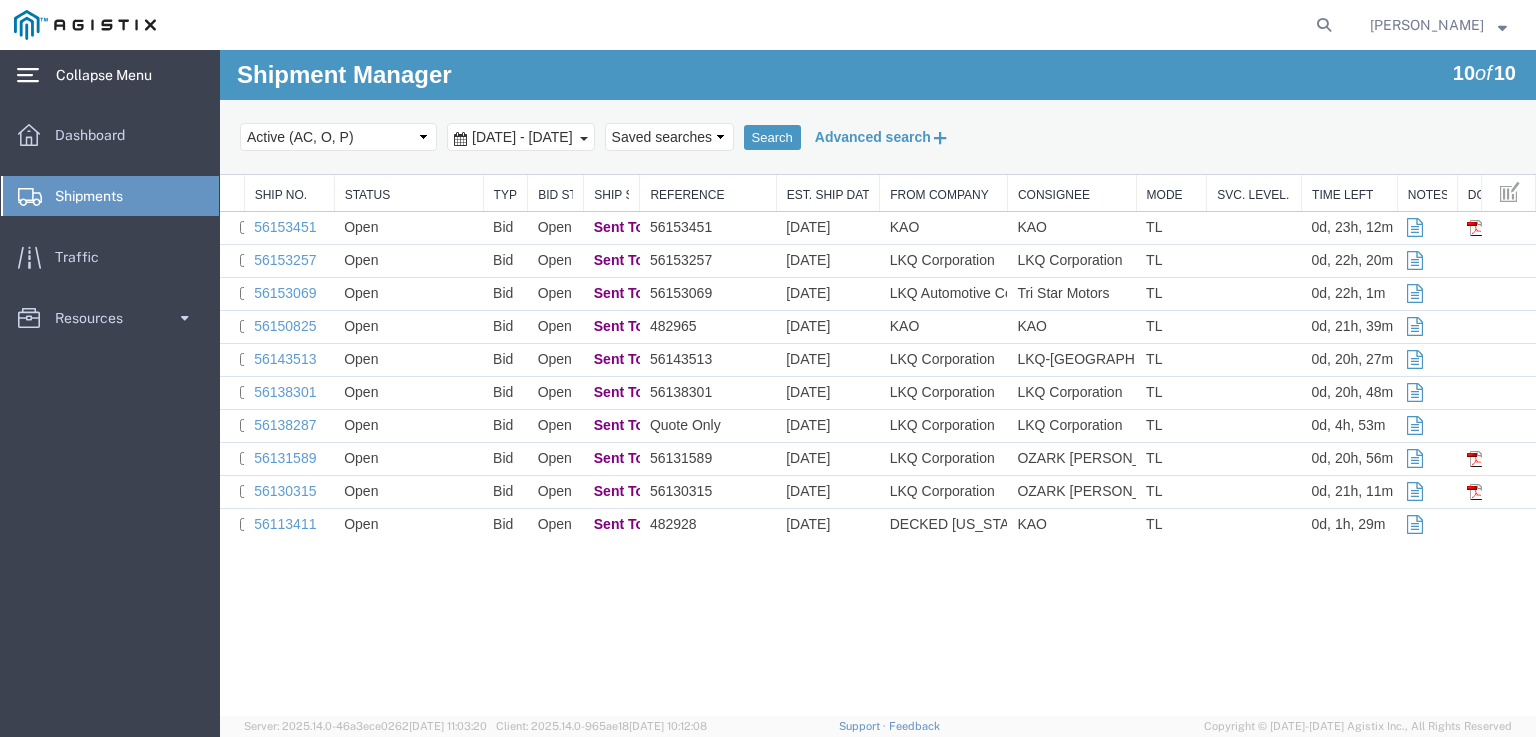 click at bounding box center [940, 137] 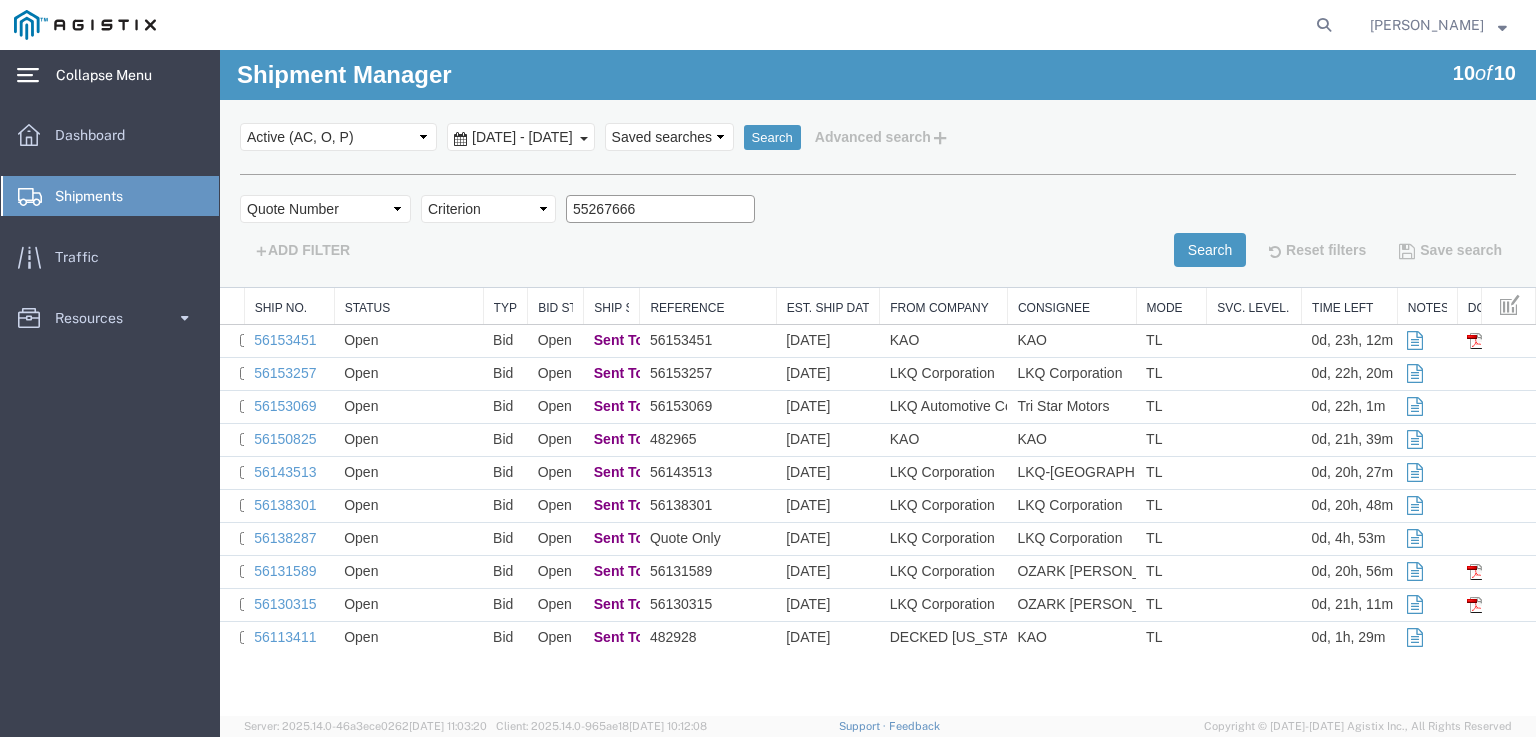 drag, startPoint x: 645, startPoint y: 212, endPoint x: 563, endPoint y: 212, distance: 82 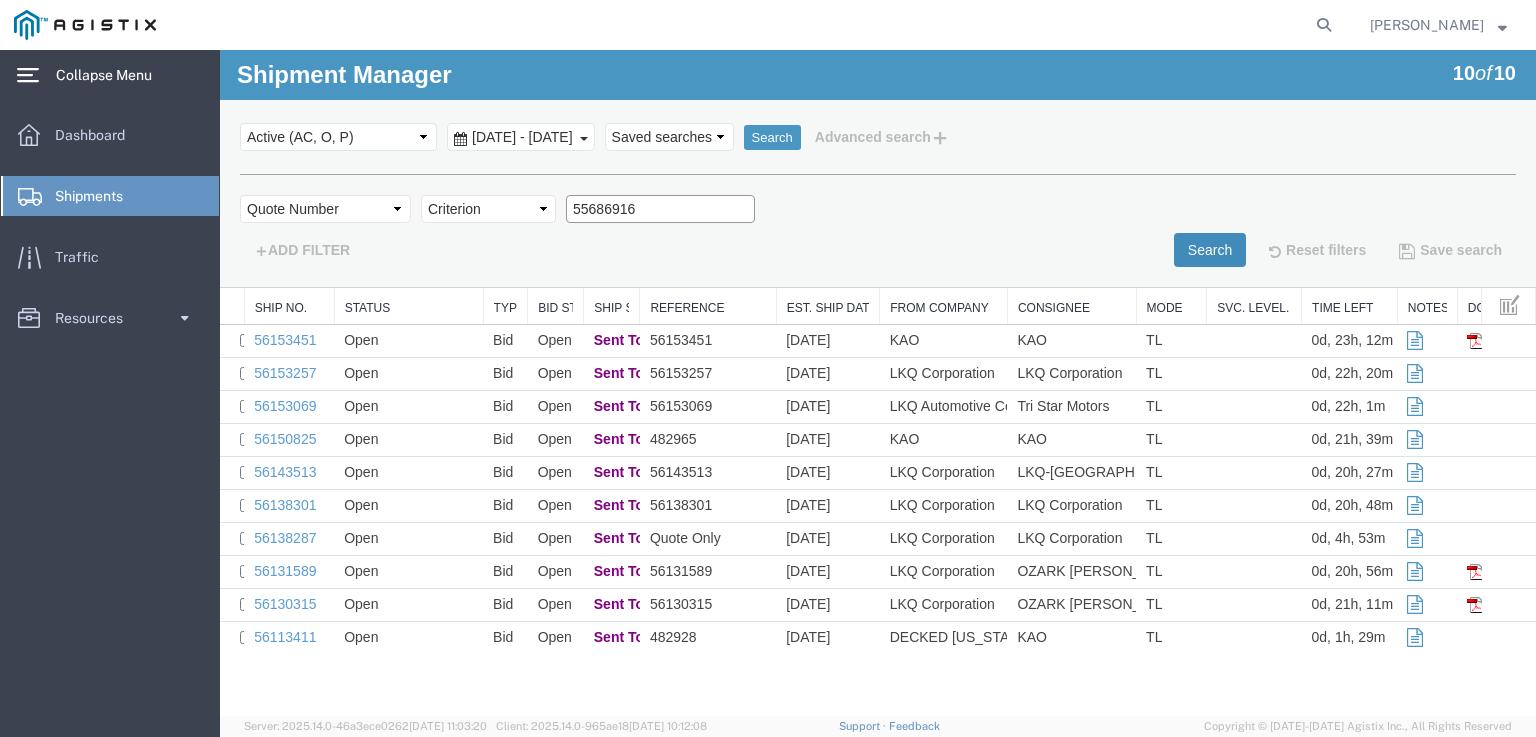 type on "55686916" 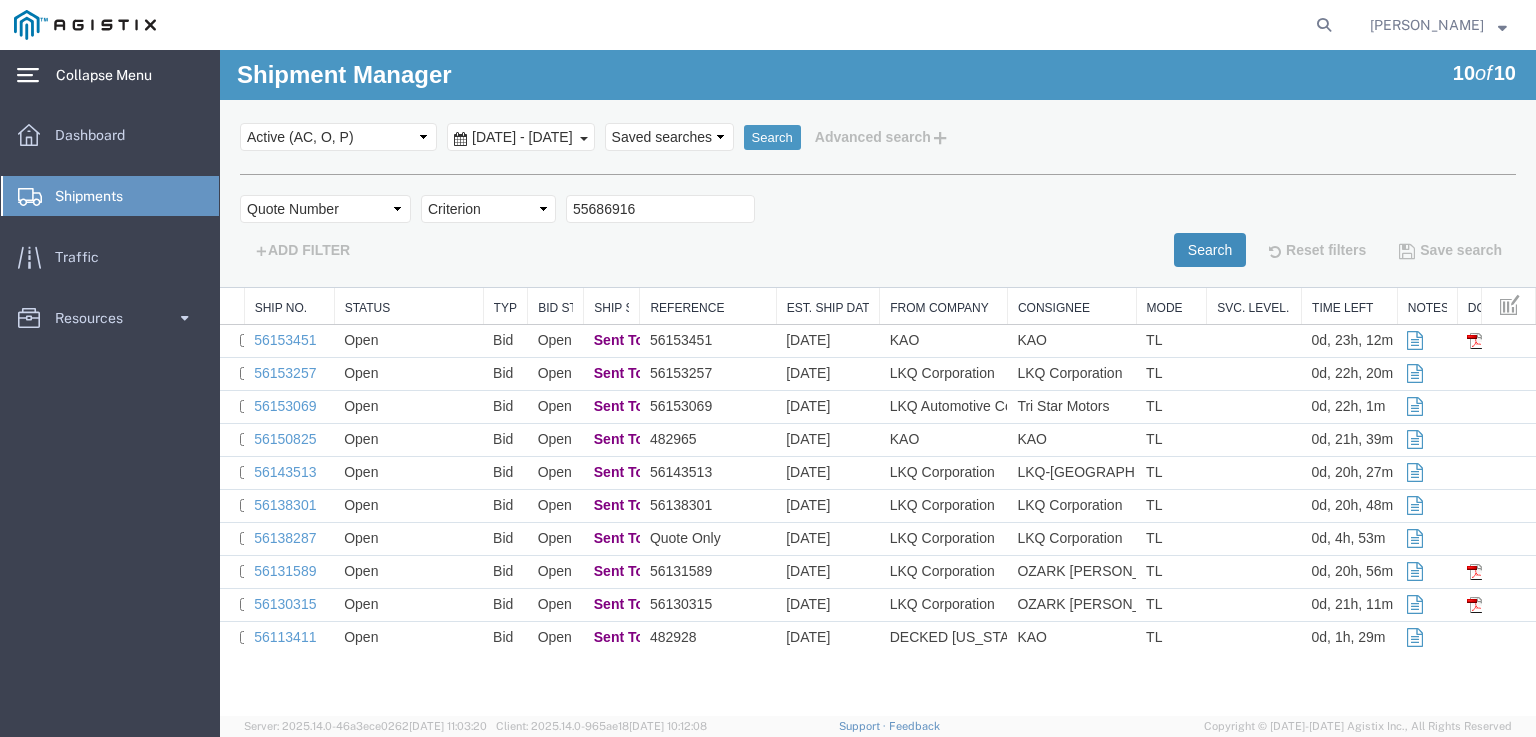 drag, startPoint x: 1207, startPoint y: 254, endPoint x: 1180, endPoint y: 254, distance: 27 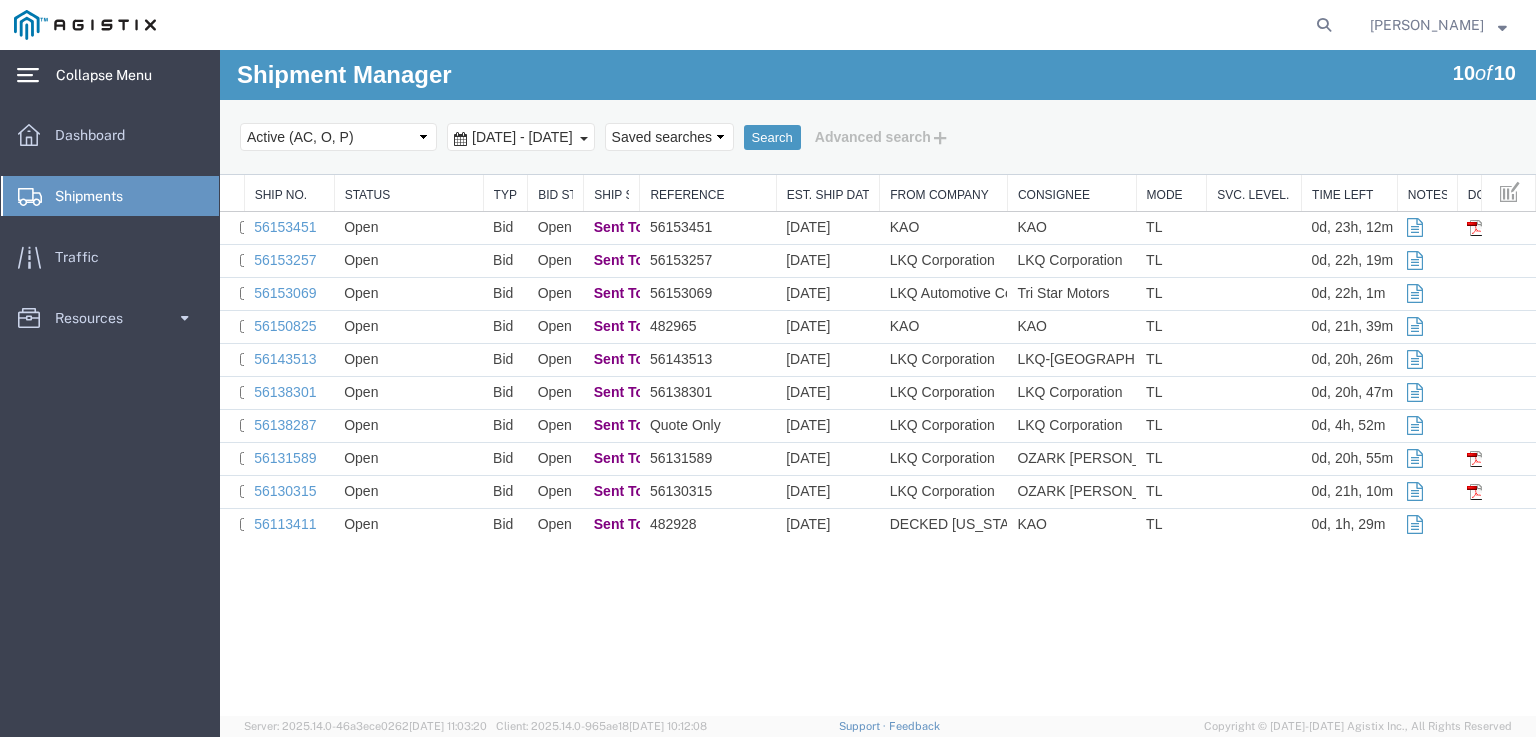 drag, startPoint x: 467, startPoint y: 593, endPoint x: 465, endPoint y: 612, distance: 19.104973 